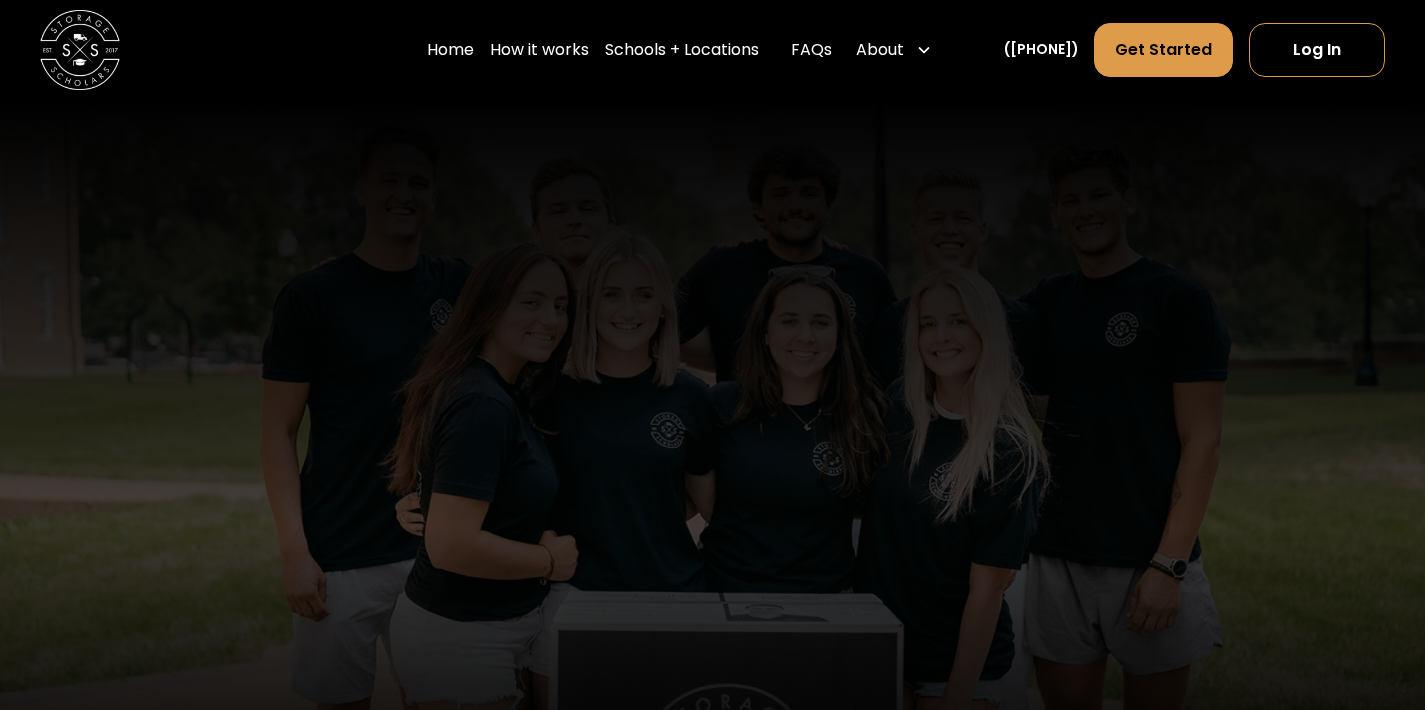 scroll, scrollTop: 0, scrollLeft: 0, axis: both 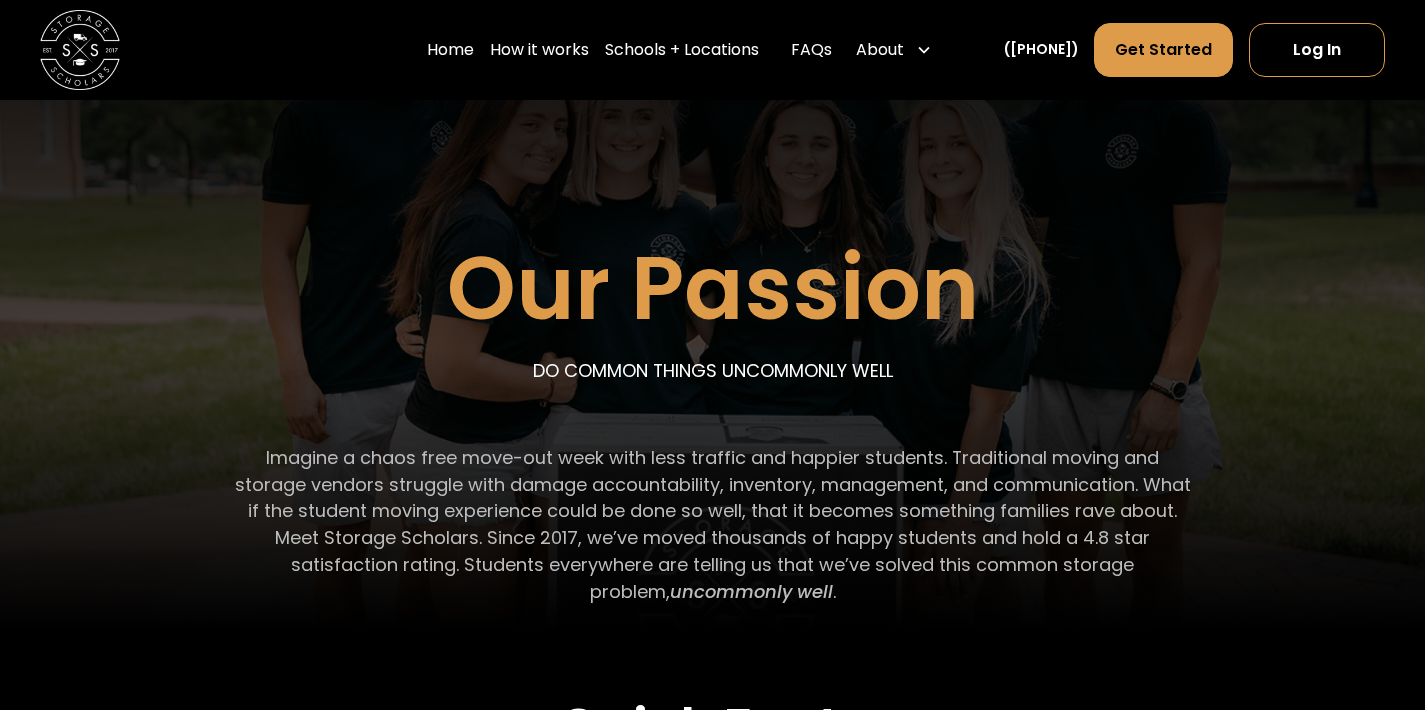 click on "Our Passion DO COMMON THINGS UNCOMMONLY WELL" at bounding box center [713, 342] 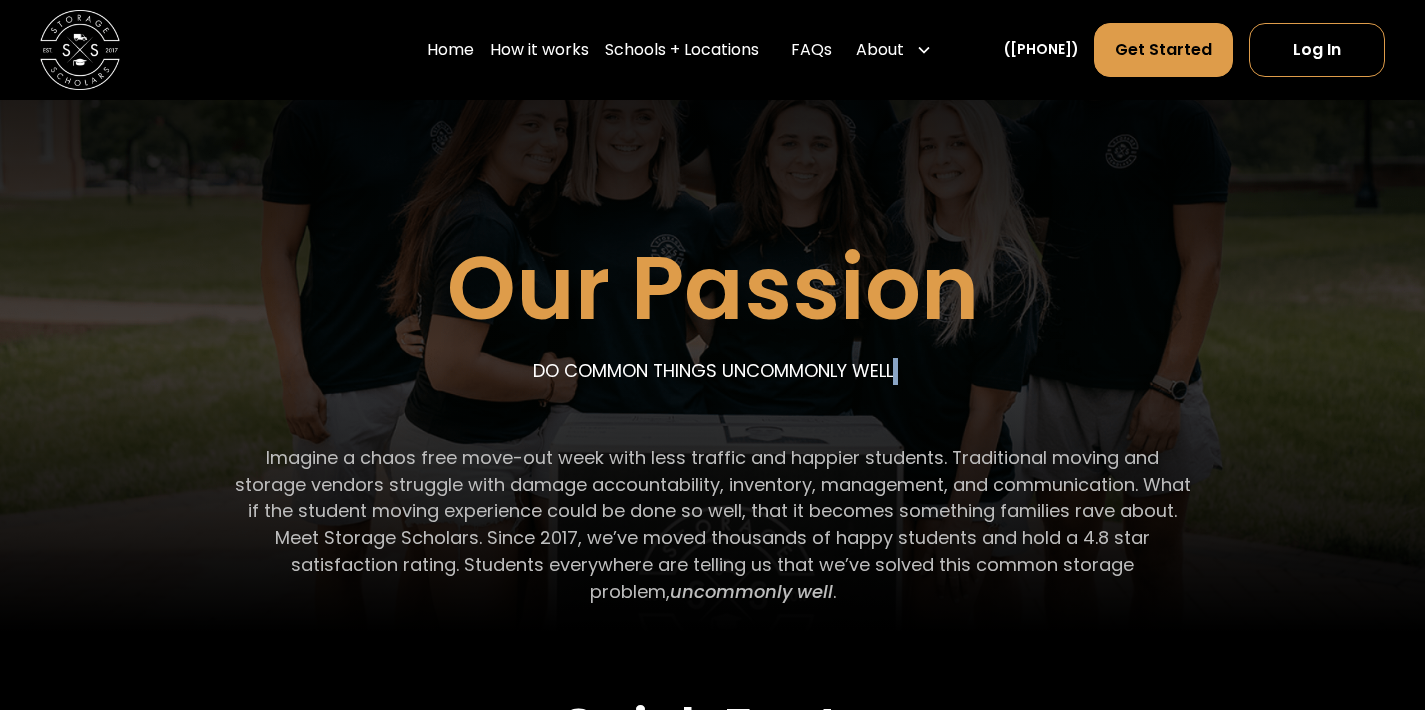 click on "Our Passion DO COMMON THINGS UNCOMMONLY WELL" at bounding box center (713, 342) 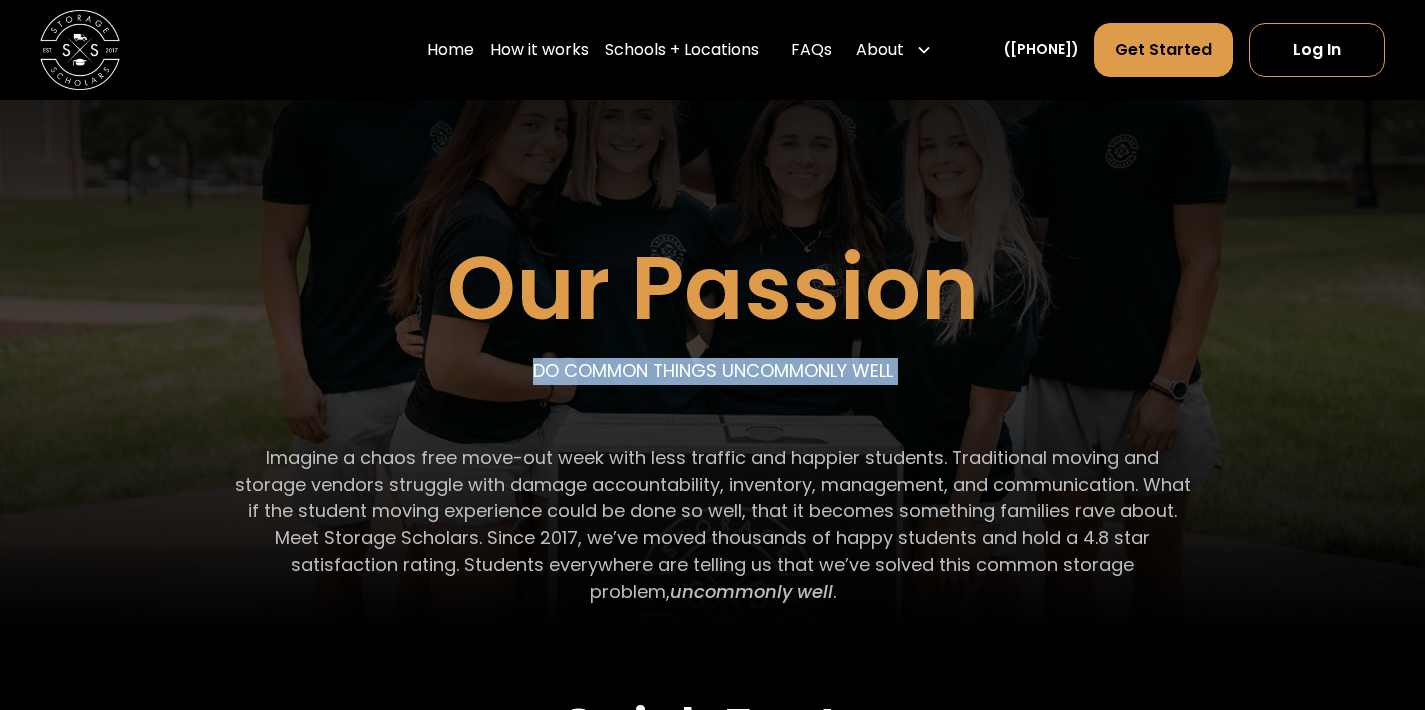 click on "Imagine a chaos free move-out week with less traffic and happier students. Traditional moving and storage vendors struggle with damage accountability, inventory, management, and communication. What if the student moving experience could be done so well, that it becomes something families rave about. Meet Storage Scholars. Since 2017, we’ve moved thousands of happy students and hold a 4.8 star satisfaction rating. Students everywhere are telling us that we’ve solved this common storage problem,  uncommonly well ." at bounding box center [712, 526] 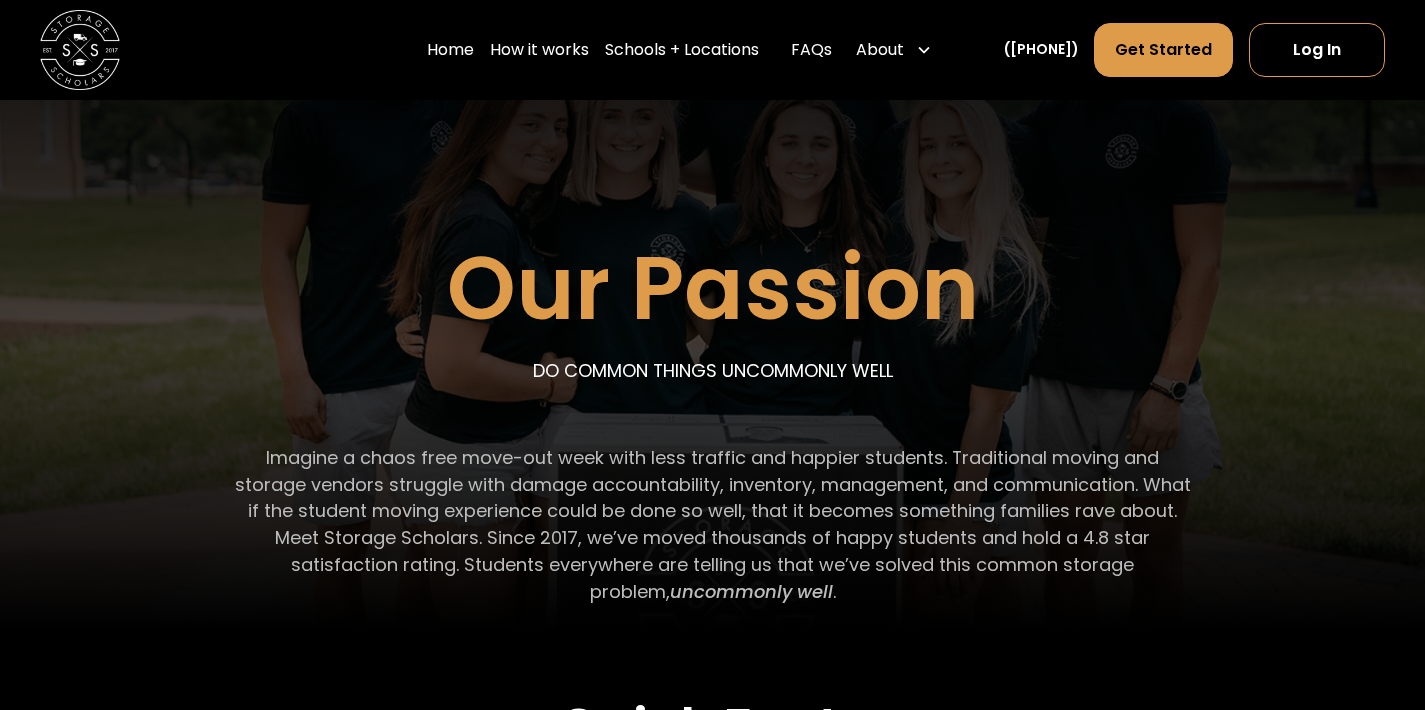 click on "Imagine a chaos free move-out week with less traffic and happier students. Traditional moving and storage vendors struggle with damage accountability, inventory, management, and communication. What if the student moving experience could be done so well, that it becomes something families rave about. Meet Storage Scholars. Since 2017, we’ve moved thousands of happy students and hold a 4.8 star satisfaction rating. Students everywhere are telling us that we’ve solved this common storage problem,  uncommonly well ." at bounding box center [712, 526] 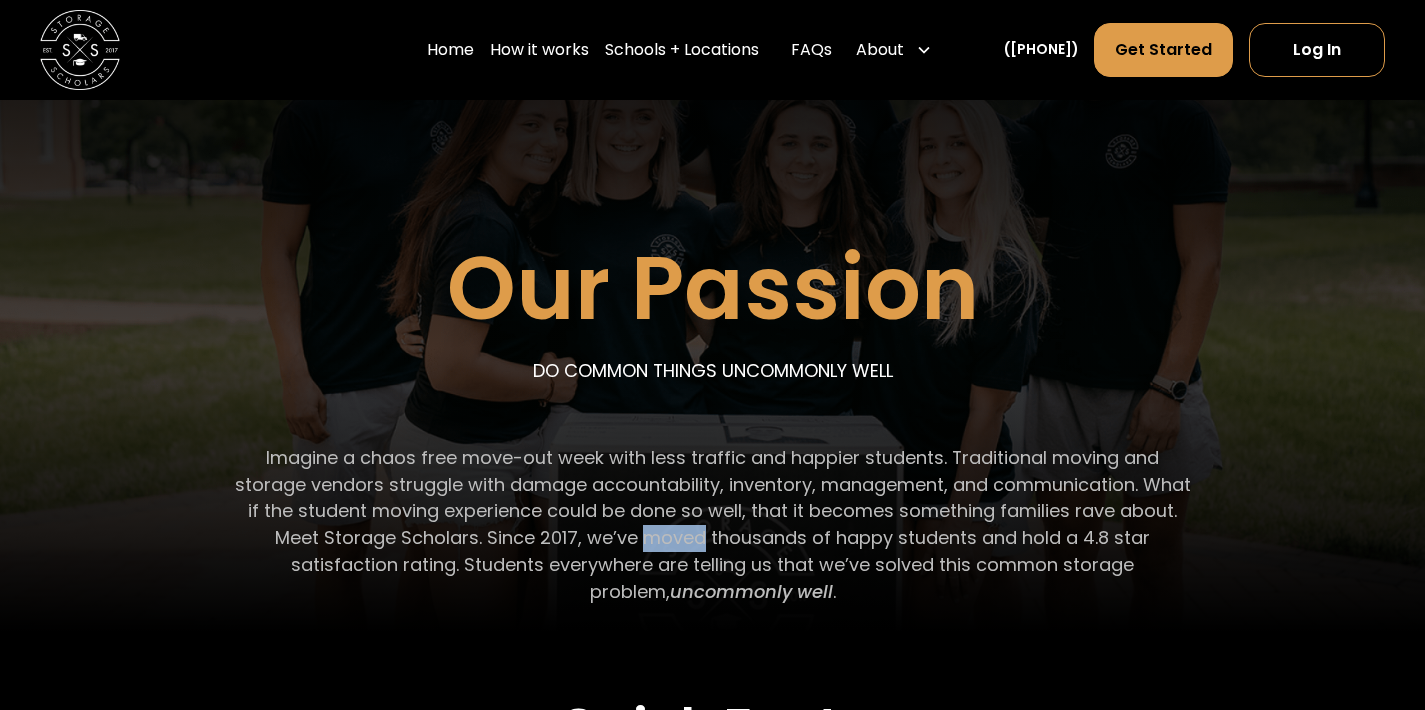 click on "Imagine a chaos free move-out week with less traffic and happier students. Traditional moving and storage vendors struggle with damage accountability, inventory, management, and communication. What if the student moving experience could be done so well, that it becomes something families rave about. Meet Storage Scholars. Since 2017, we’ve moved thousands of happy students and hold a 4.8 star satisfaction rating. Students everywhere are telling us that we’ve solved this common storage problem,  uncommonly well ." at bounding box center [712, 526] 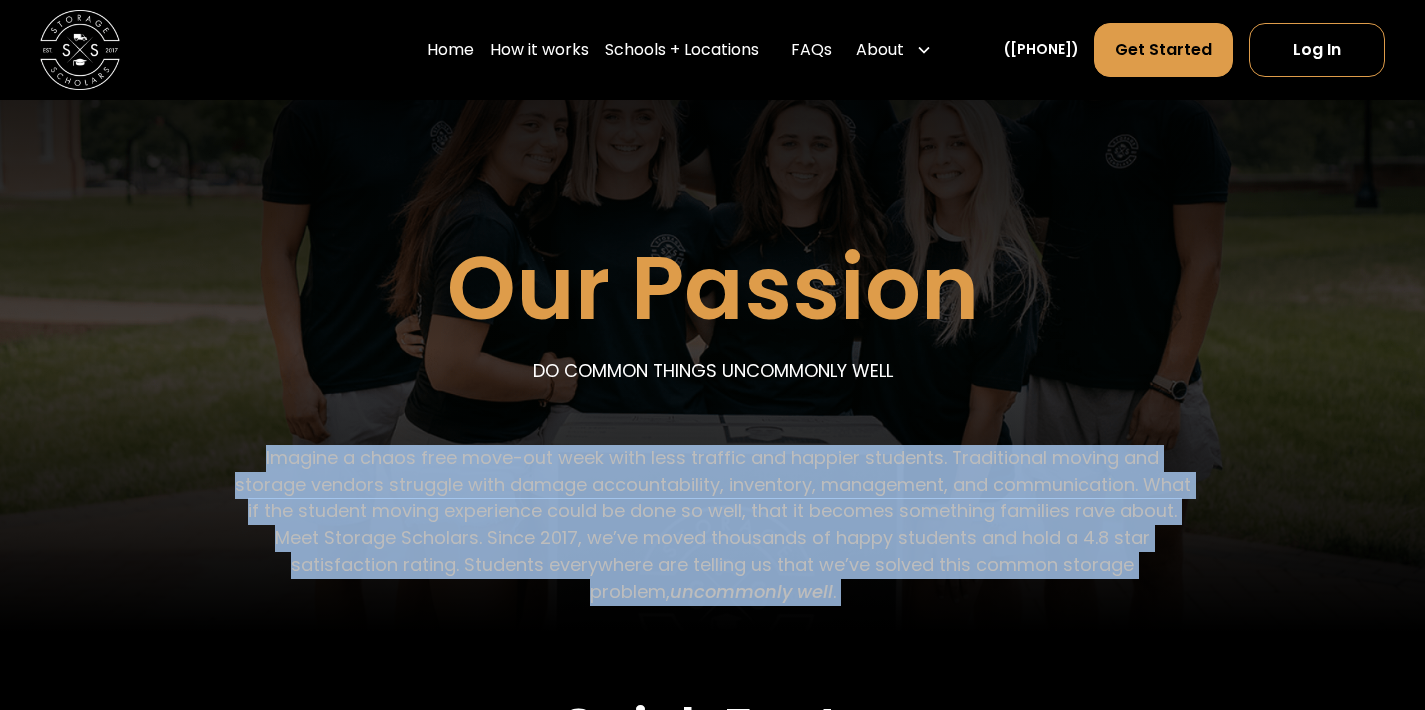click on "Imagine a chaos free move-out week with less traffic and happier students. Traditional moving and storage vendors struggle with damage accountability, inventory, management, and communication. What if the student moving experience could be done so well, that it becomes something families rave about. Meet Storage Scholars. Since 2017, we’ve moved thousands of happy students and hold a 4.8 star satisfaction rating. Students everywhere are telling us that we’ve solved this common storage problem,  uncommonly well ." at bounding box center [712, 526] 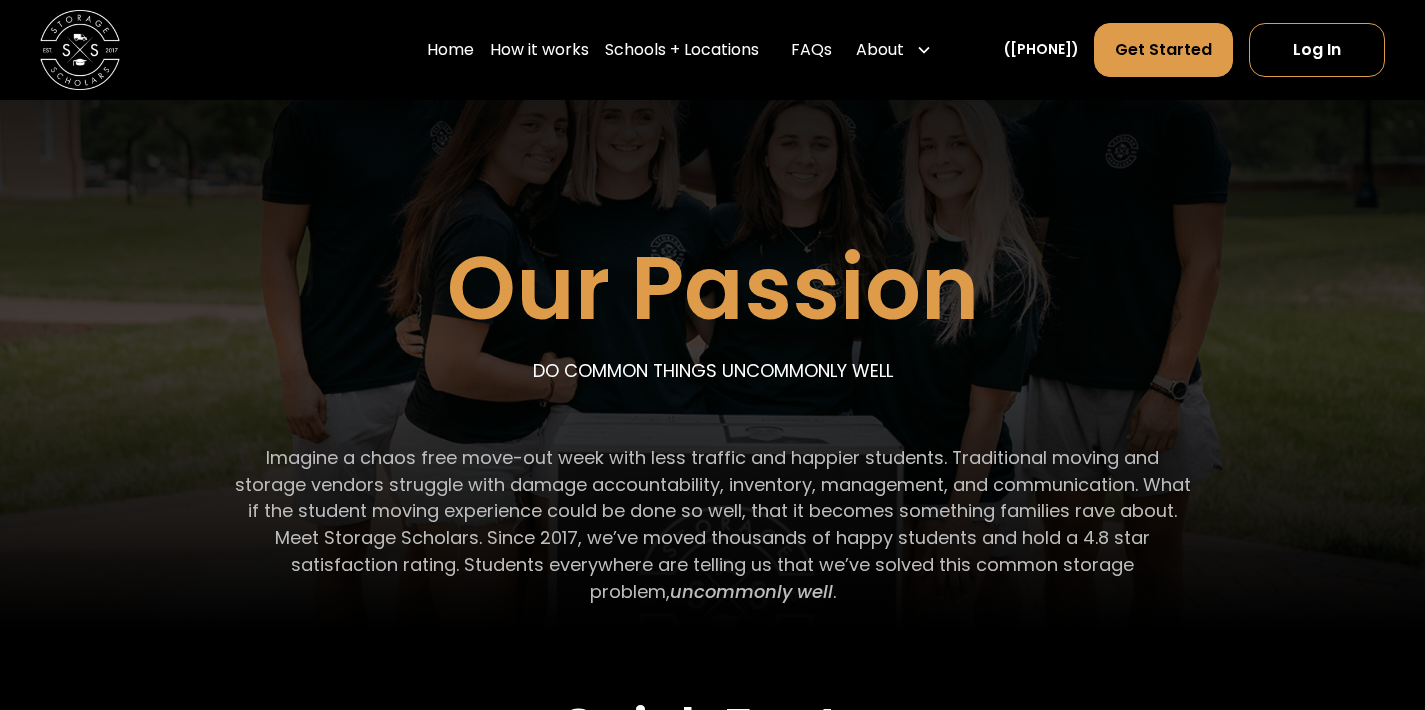 click on "Imagine a chaos free move-out week with less traffic and happier students. Traditional moving and storage vendors struggle with damage accountability, inventory, management, and communication. What if the student moving experience could be done so well, that it becomes something families rave about. Meet Storage Scholars. Since 2017, we’ve moved thousands of happy students and hold a 4.8 star satisfaction rating. Students everywhere are telling us that we’ve solved this common storage problem,  uncommonly well ." at bounding box center (712, 526) 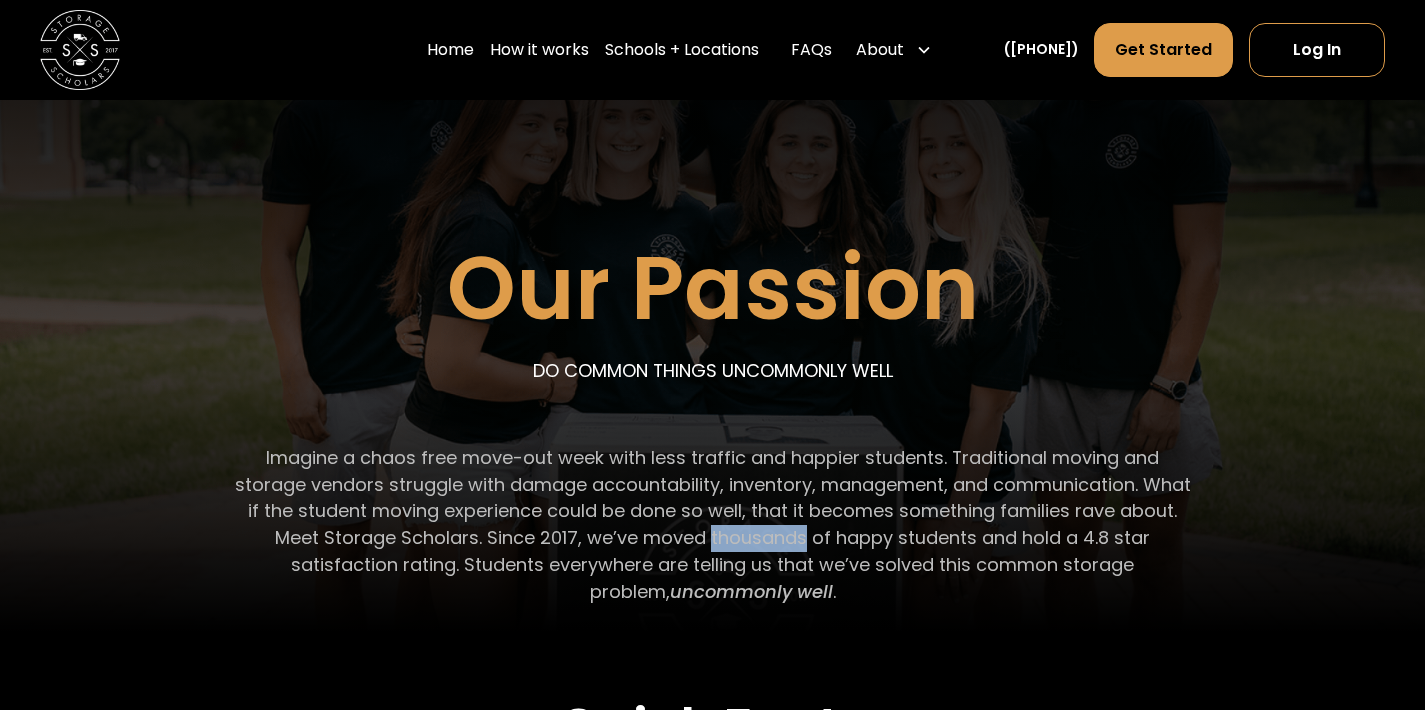 click on "Imagine a chaos free move-out week with less traffic and happier students. Traditional moving and storage vendors struggle with damage accountability, inventory, management, and communication. What if the student moving experience could be done so well, that it becomes something families rave about. Meet Storage Scholars. Since 2017, we’ve moved thousands of happy students and hold a 4.8 star satisfaction rating. Students everywhere are telling us that we’ve solved this common storage problem,  uncommonly well ." at bounding box center (712, 526) 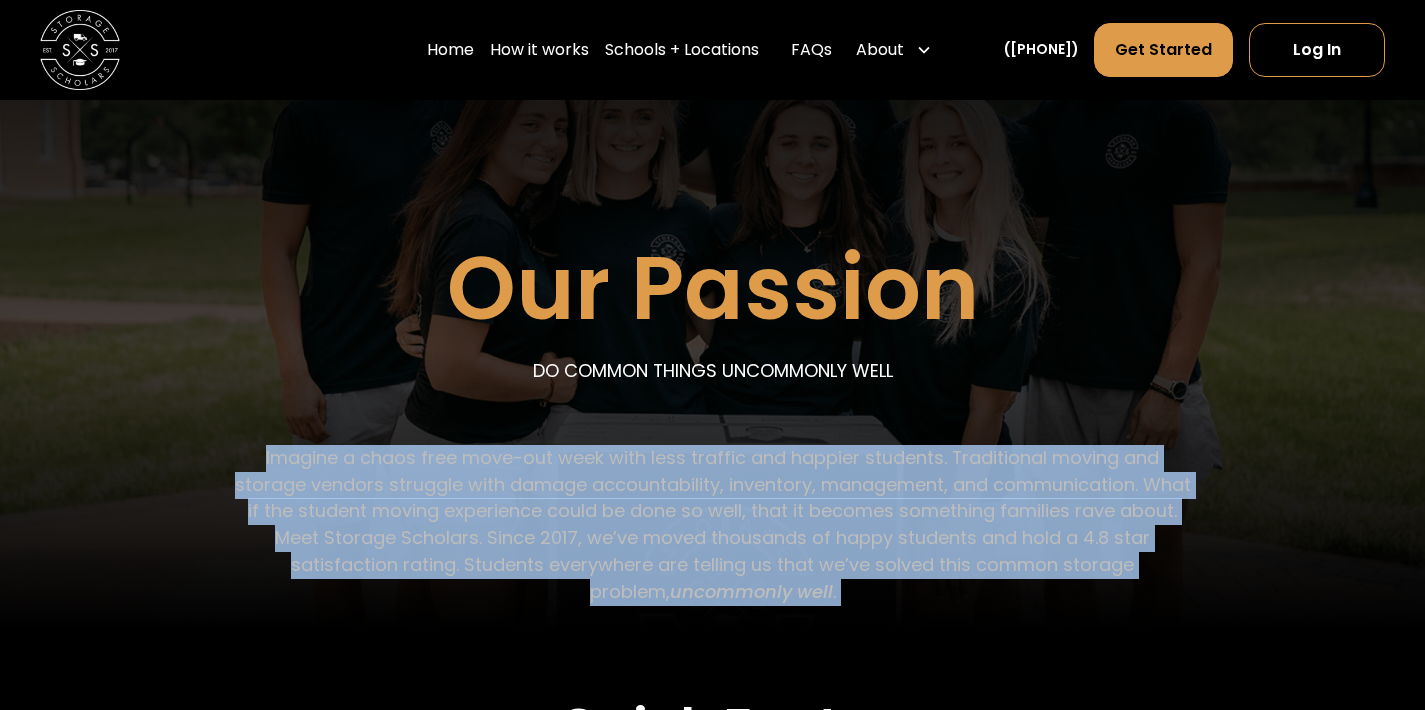click on "Imagine a chaos free move-out week with less traffic and happier students. Traditional moving and storage vendors struggle with damage accountability, inventory, management, and communication. What if the student moving experience could be done so well, that it becomes something families rave about. Meet Storage Scholars. Since 2017, we’ve moved thousands of happy students and hold a 4.8 star satisfaction rating. Students everywhere are telling us that we’ve solved this common storage problem,  uncommonly well ." at bounding box center (712, 526) 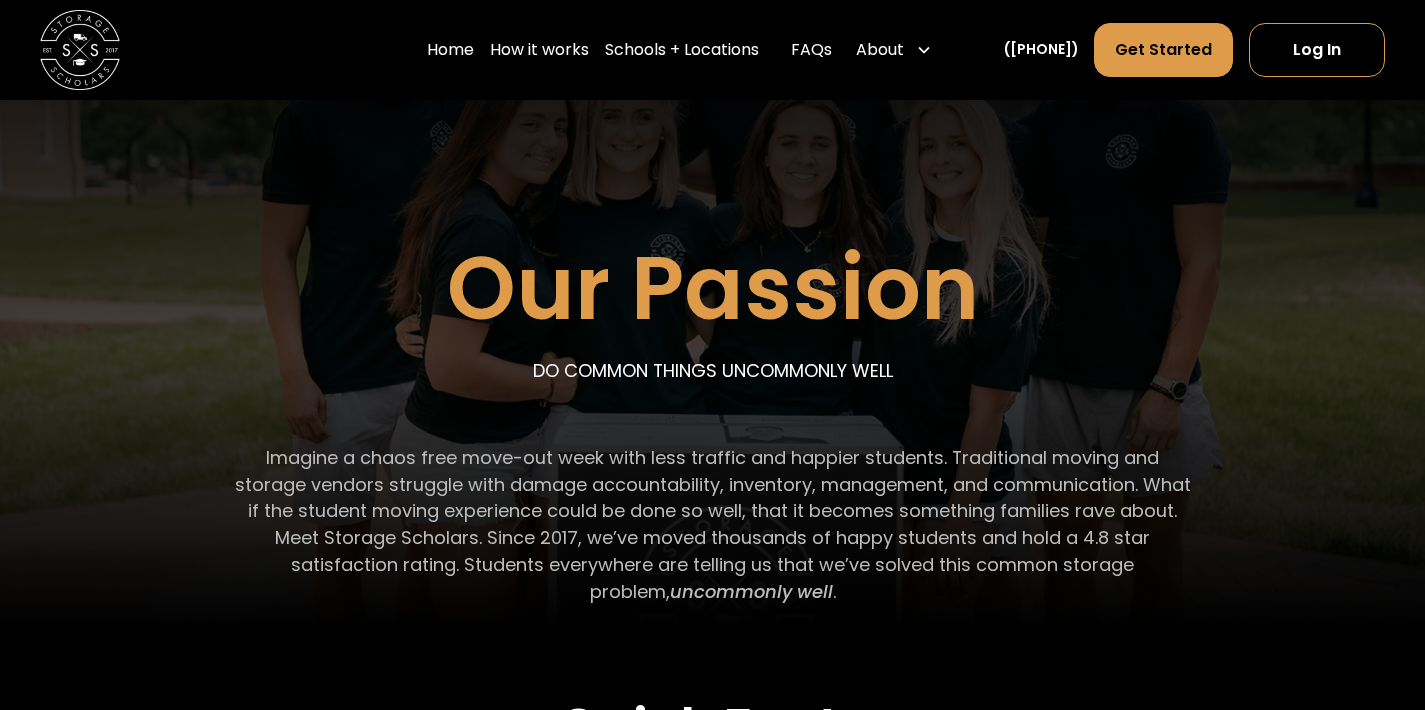 click on "Imagine a chaos free move-out week with less traffic and happier students. Traditional moving and storage vendors struggle with damage accountability, inventory, management, and communication. What if the student moving experience could be done so well, that it becomes something families rave about. Meet Storage Scholars. Since 2017, we’ve moved thousands of happy students and hold a 4.8 star satisfaction rating. Students everywhere are telling us that we’ve solved this common storage problem,  uncommonly well ." at bounding box center [712, 526] 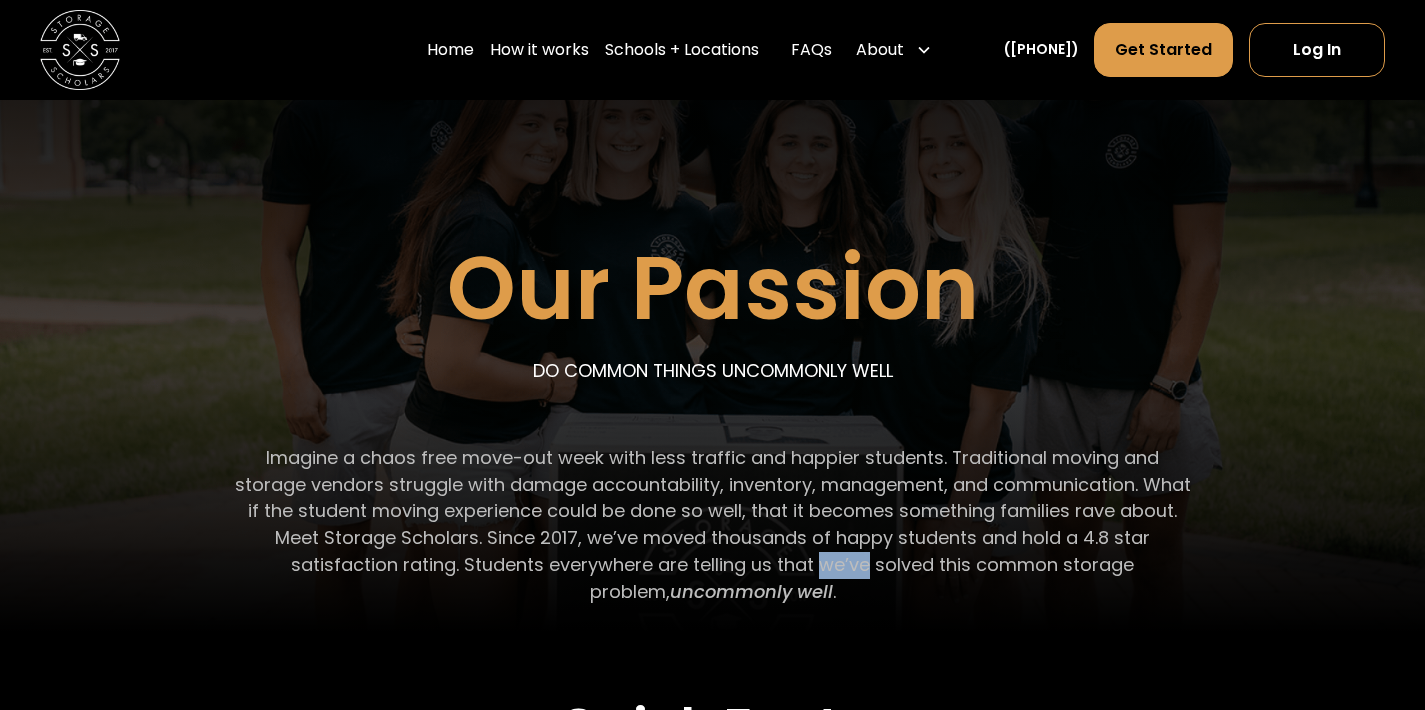 click on "Imagine a chaos free move-out week with less traffic and happier students. Traditional moving and storage vendors struggle with damage accountability, inventory, management, and communication. What if the student moving experience could be done so well, that it becomes something families rave about. Meet Storage Scholars. Since 2017, we’ve moved thousands of happy students and hold a 4.8 star satisfaction rating. Students everywhere are telling us that we’ve solved this common storage problem,  uncommonly well ." at bounding box center [712, 526] 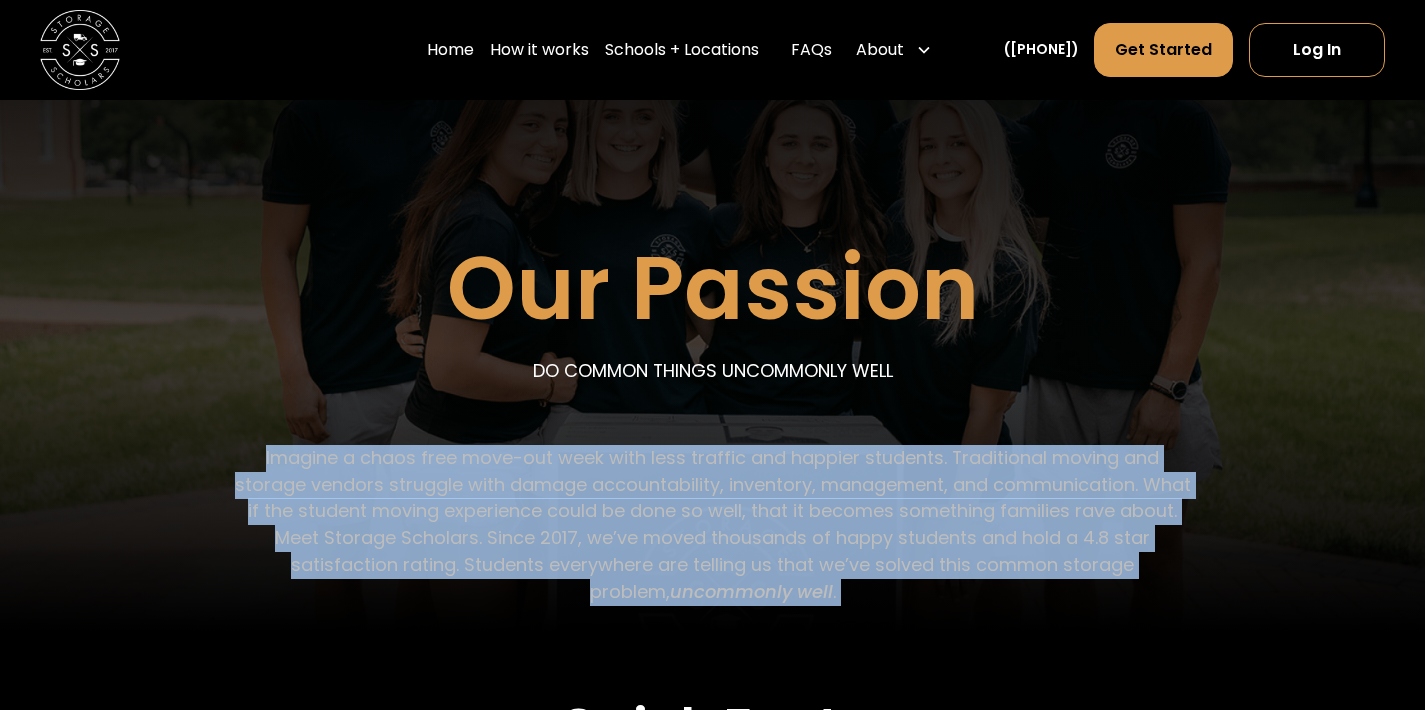 click on "Imagine a chaos free move-out week with less traffic and happier students. Traditional moving and storage vendors struggle with damage accountability, inventory, management, and communication. What if the student moving experience could be done so well, that it becomes something families rave about. Meet Storage Scholars. Since 2017, we’ve moved thousands of happy students and hold a 4.8 star satisfaction rating. Students everywhere are telling us that we’ve solved this common storage problem,  uncommonly well ." at bounding box center [712, 526] 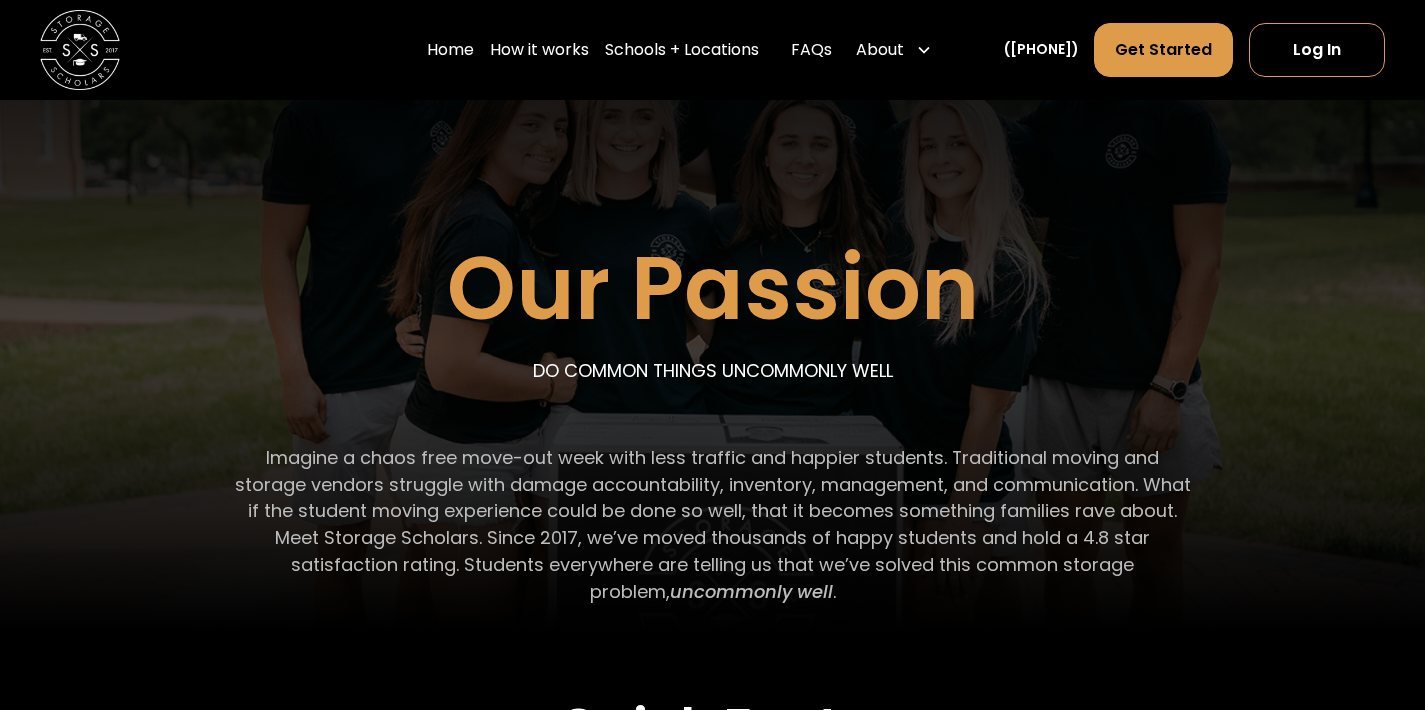 click on "Imagine a chaos free move-out week with less traffic and happier students. Traditional moving and storage vendors struggle with damage accountability, inventory, management, and communication. What if the student moving experience could be done so well, that it becomes something families rave about. Meet Storage Scholars. Since 2017, we’ve moved thousands of happy students and hold a 4.8 star satisfaction rating. Students everywhere are telling us that we’ve solved this common storage problem,  uncommonly well ." at bounding box center (712, 526) 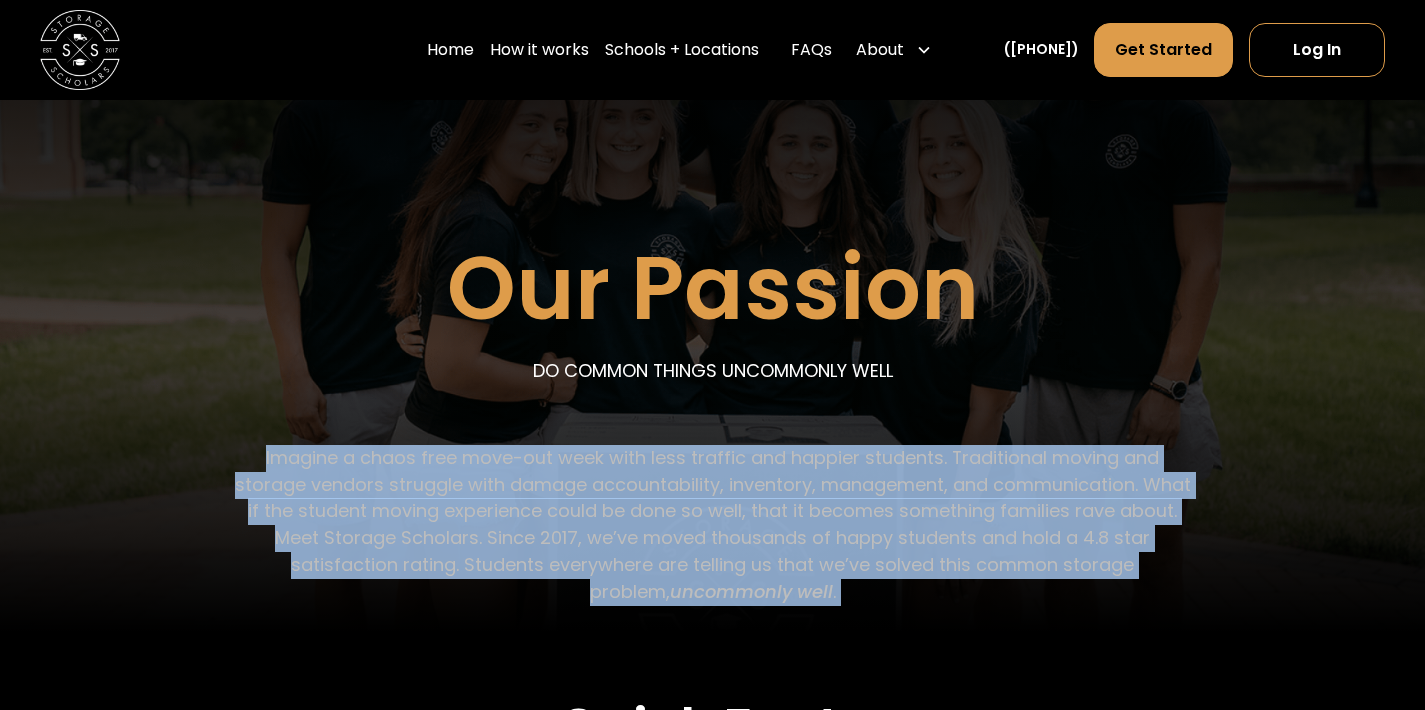 click on "Imagine a chaos free move-out week with less traffic and happier students. Traditional moving and storage vendors struggle with damage accountability, inventory, management, and communication. What if the student moving experience could be done so well, that it becomes something families rave about. Meet Storage Scholars. Since 2017, we’ve moved thousands of happy students and hold a 4.8 star satisfaction rating. Students everywhere are telling us that we’ve solved this common storage problem,  uncommonly well ." at bounding box center [712, 526] 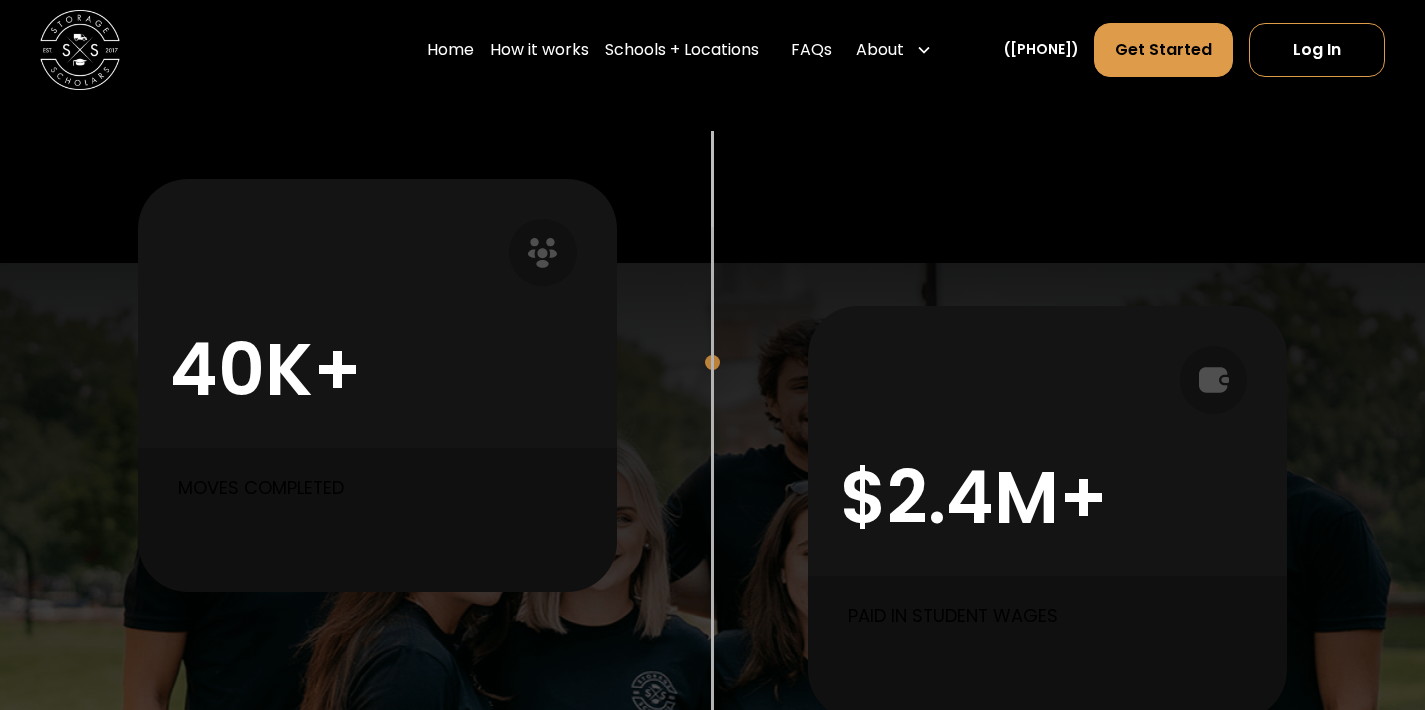 scroll, scrollTop: 909, scrollLeft: 0, axis: vertical 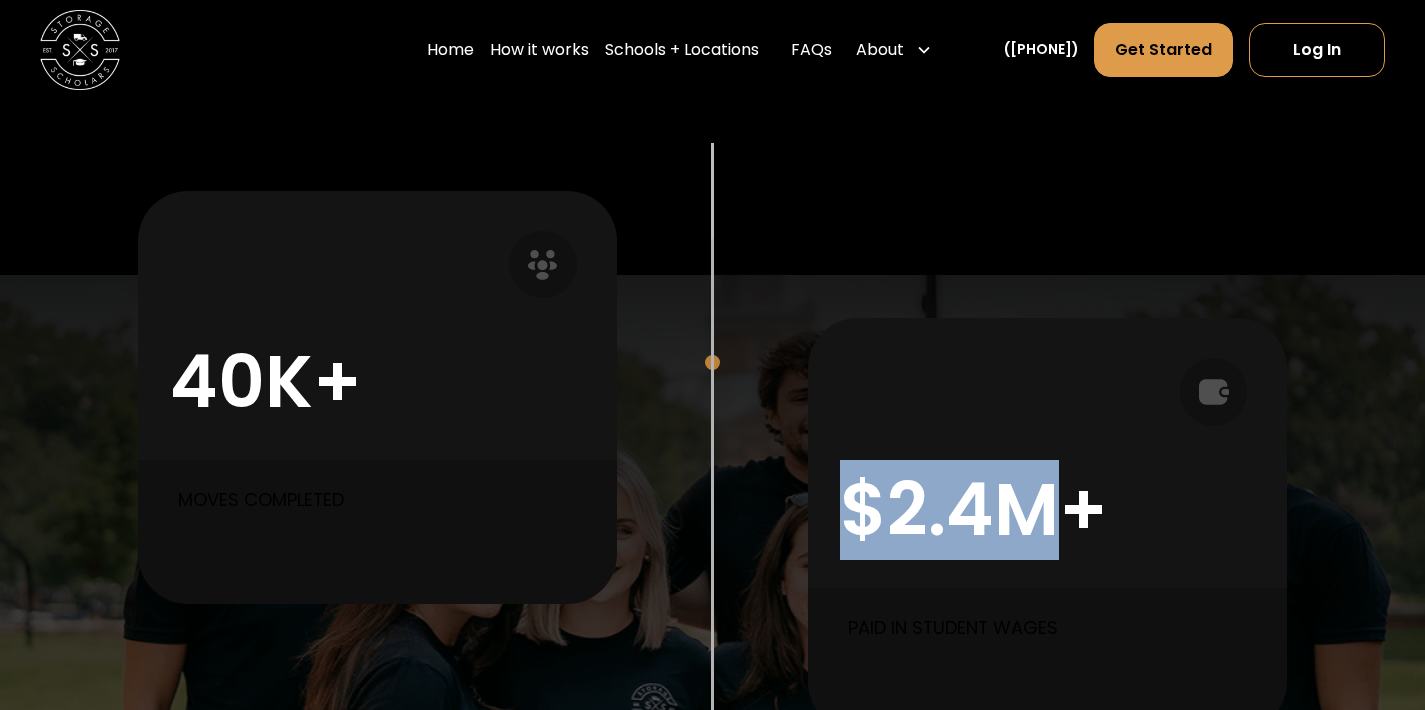 drag, startPoint x: 1072, startPoint y: 488, endPoint x: 646, endPoint y: 454, distance: 427.35464 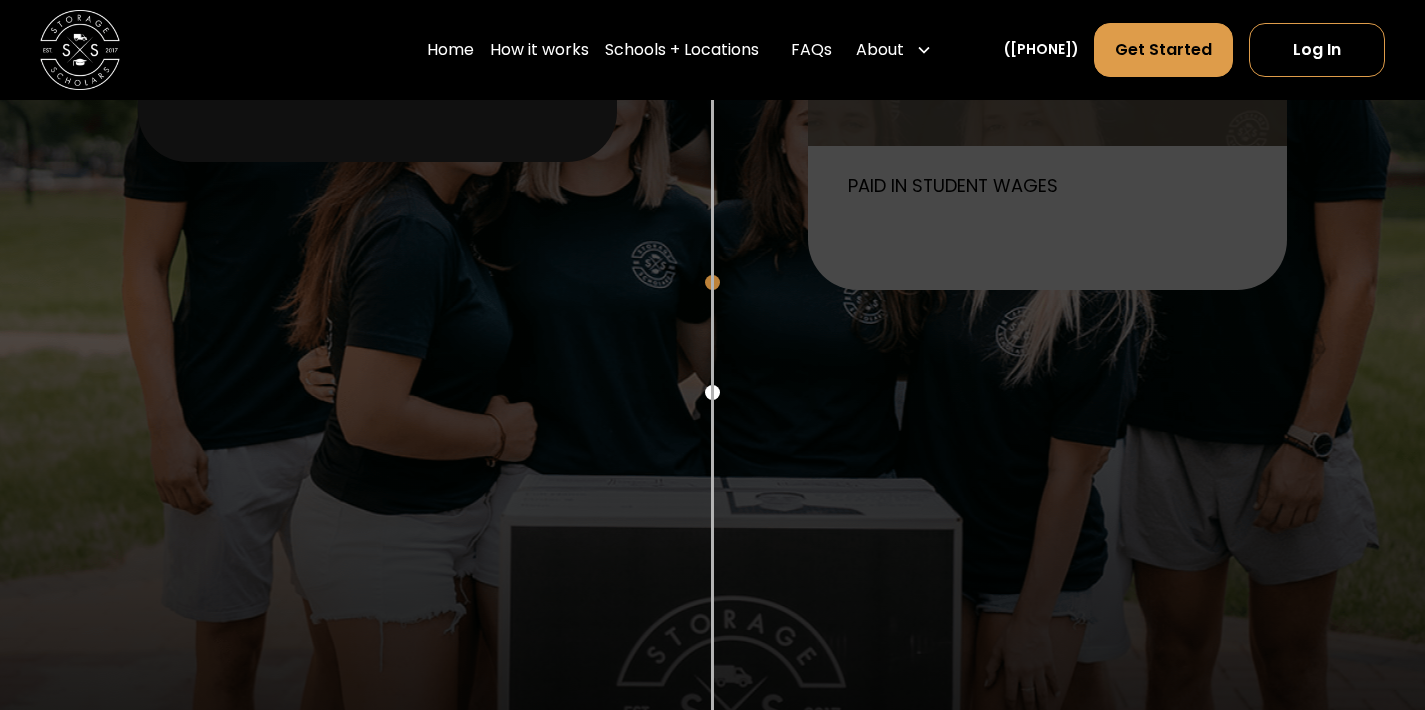 click at bounding box center [713, 688] 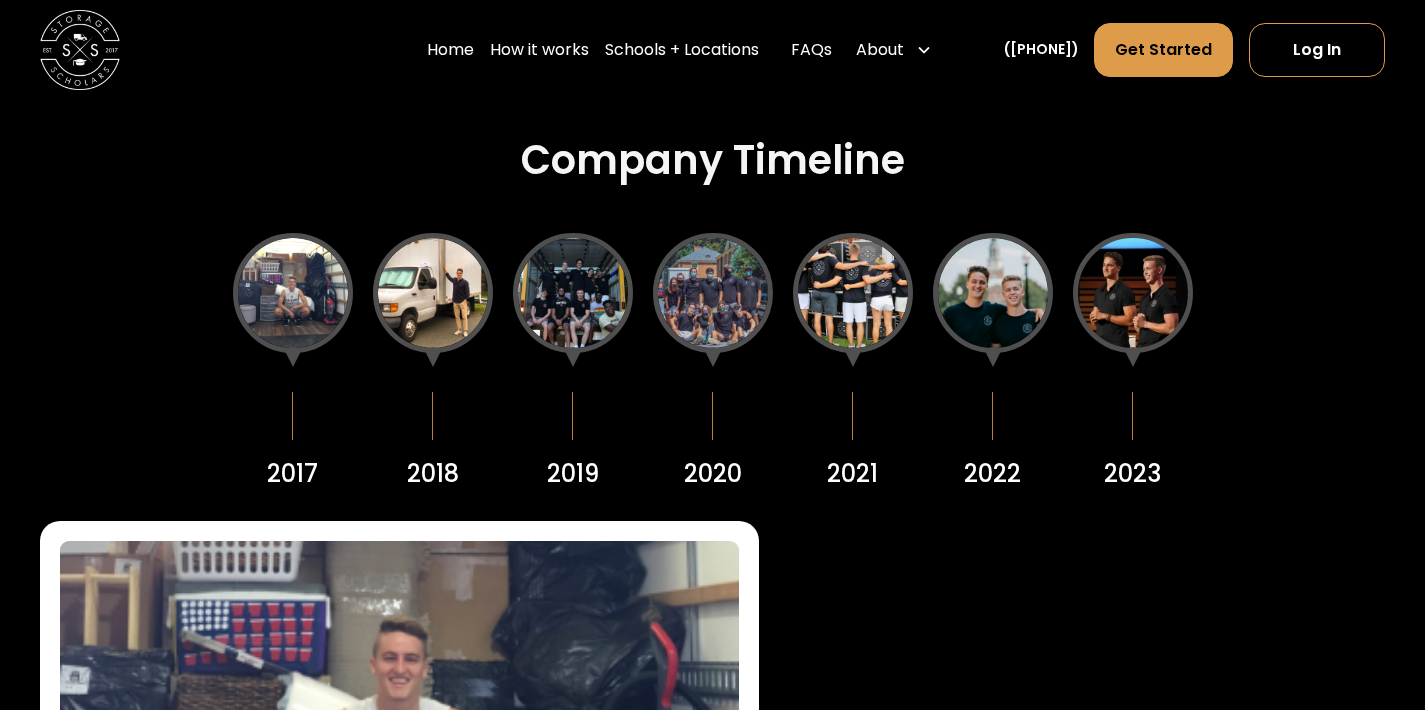 scroll, scrollTop: 2356, scrollLeft: 0, axis: vertical 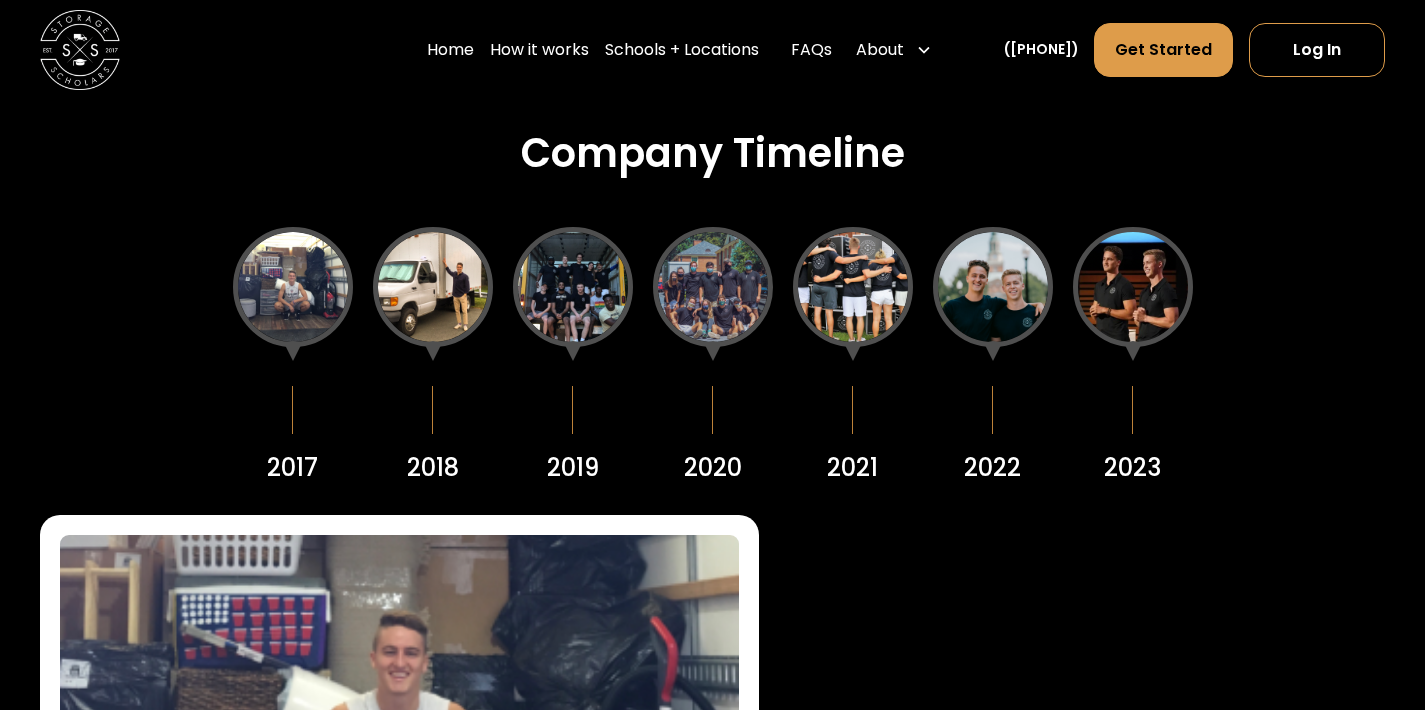 click at bounding box center (293, 287) 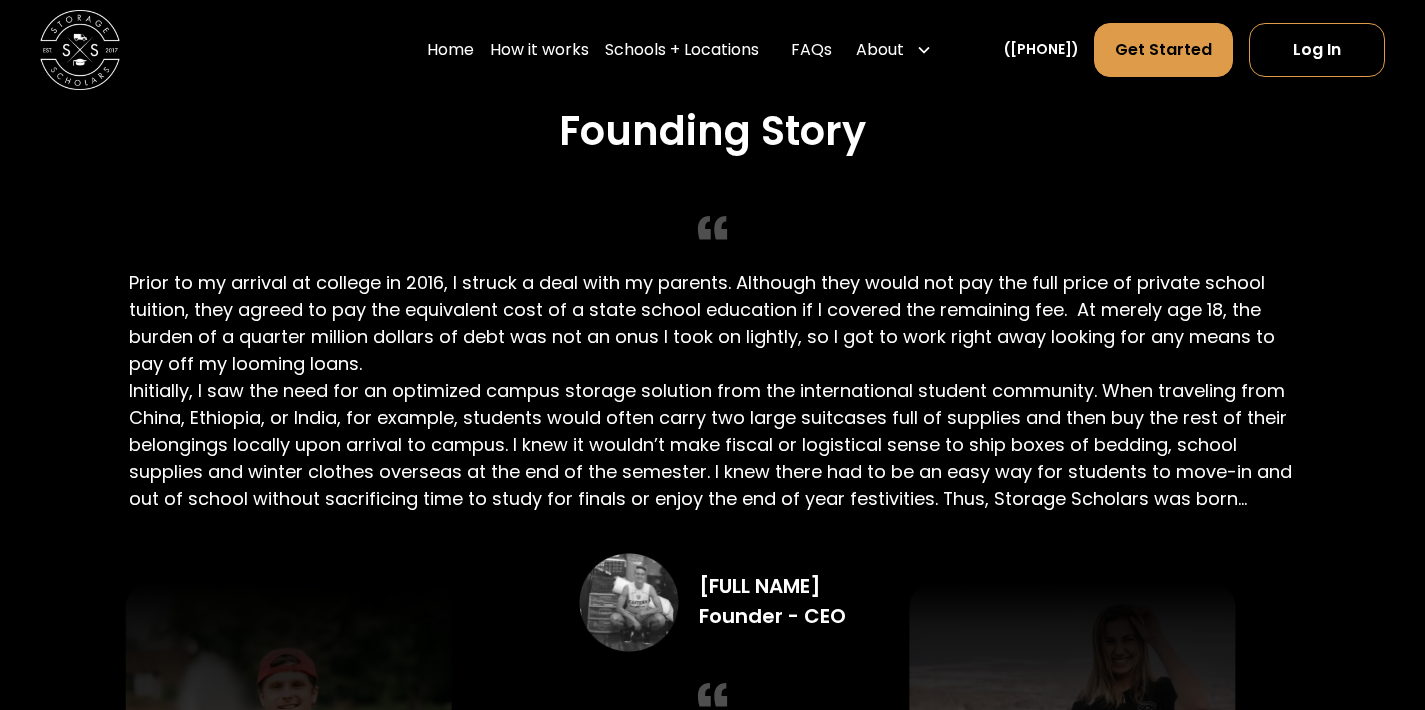 scroll, scrollTop: 3574, scrollLeft: 0, axis: vertical 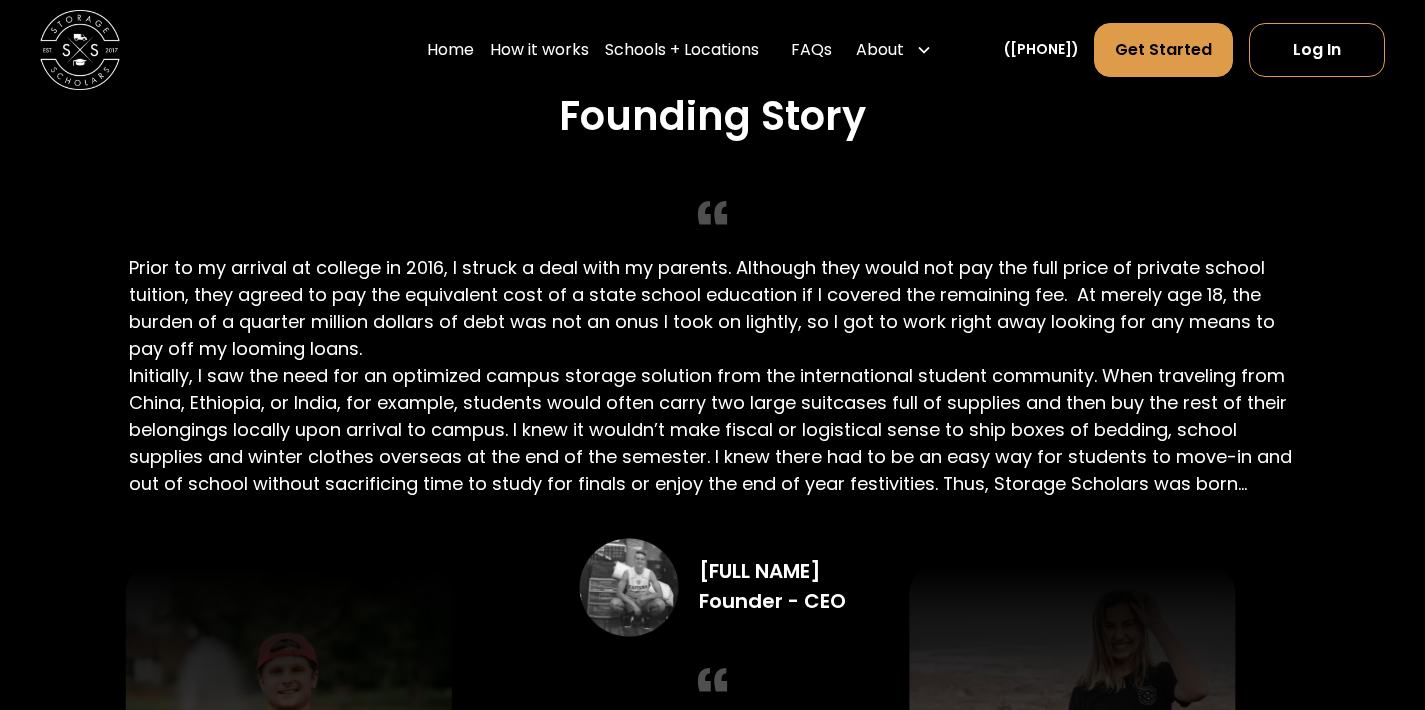 click on "Founding Story Prior to my arrival at college in 2016, I struck a deal with my parents. Although they would not pay the full price of private school tuition, they agreed to pay the equivalent cost of a state school education if I covered the remaining fee.  At merely age 18, the burden of a quarter million dollars of debt was not an onus I took on lightly, so I got to work right away looking for any means to pay off my looming loans. [FULL NAME] Founder - CEO" at bounding box center [713, 407] 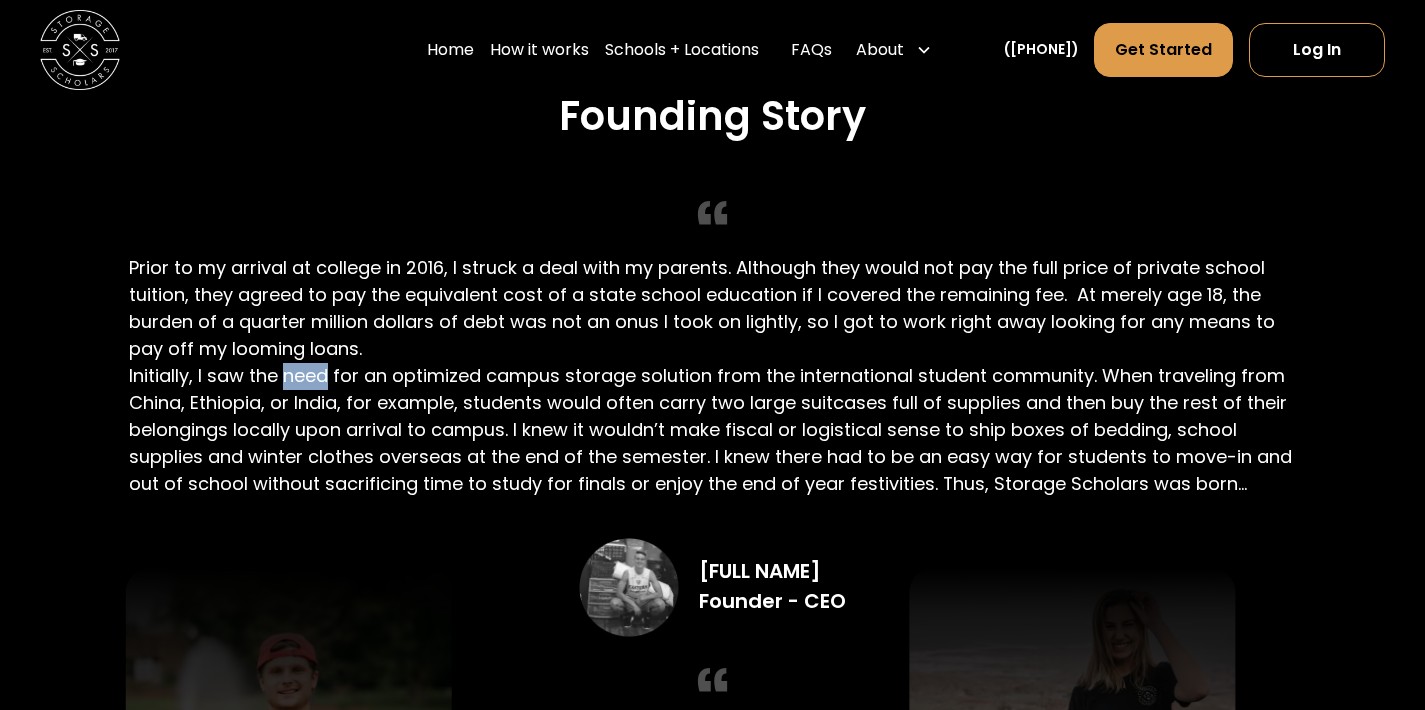 click on "Founding Story Prior to my arrival at college in 2016, I struck a deal with my parents. Although they would not pay the full price of private school tuition, they agreed to pay the equivalent cost of a state school education if I covered the remaining fee.  At merely age 18, the burden of a quarter million dollars of debt was not an onus I took on lightly, so I got to work right away looking for any means to pay off my looming loans. [FULL NAME] Founder - CEO" at bounding box center (713, 407) 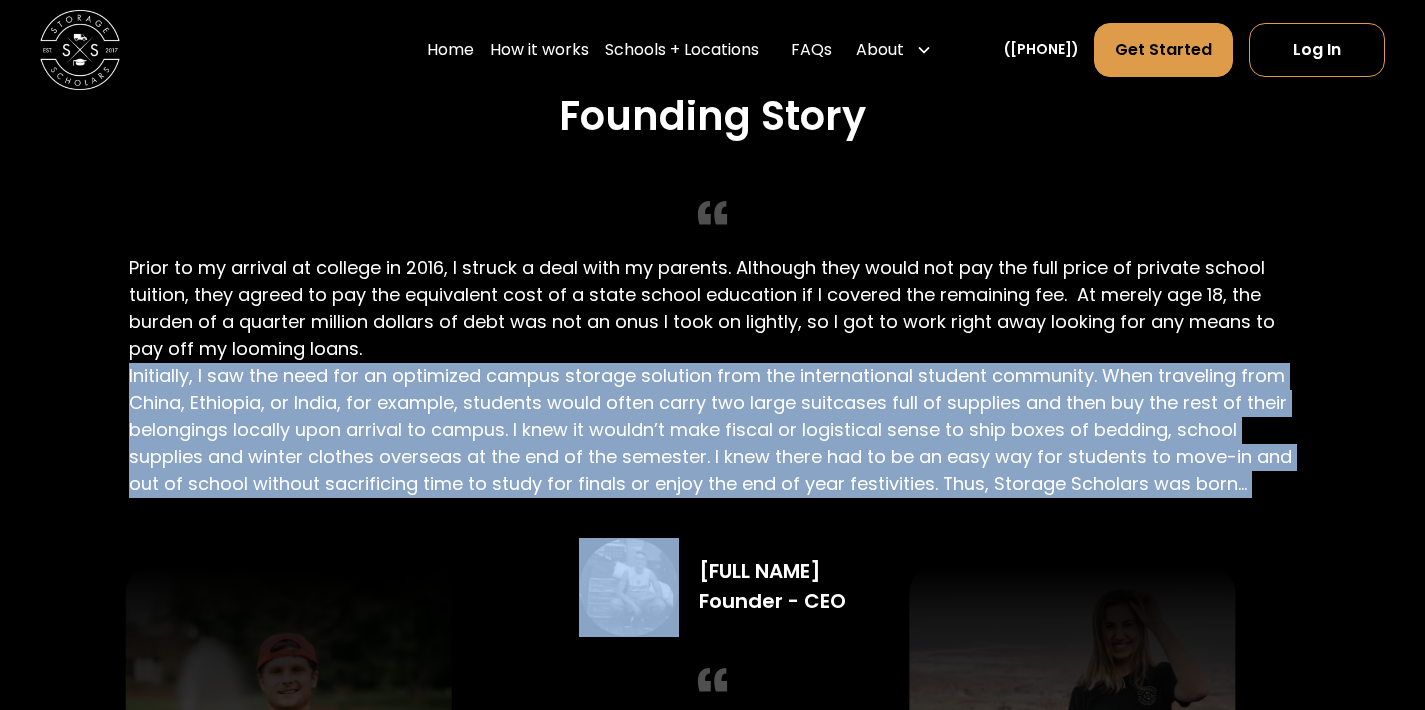 click on "Founding Story Prior to my arrival at college in 2016, I struck a deal with my parents. Although they would not pay the full price of private school tuition, they agreed to pay the equivalent cost of a state school education if I covered the remaining fee.  At merely age 18, the burden of a quarter million dollars of debt was not an onus I took on lightly, so I got to work right away looking for any means to pay off my looming loans. [FULL NAME] Founder - CEO" at bounding box center [713, 407] 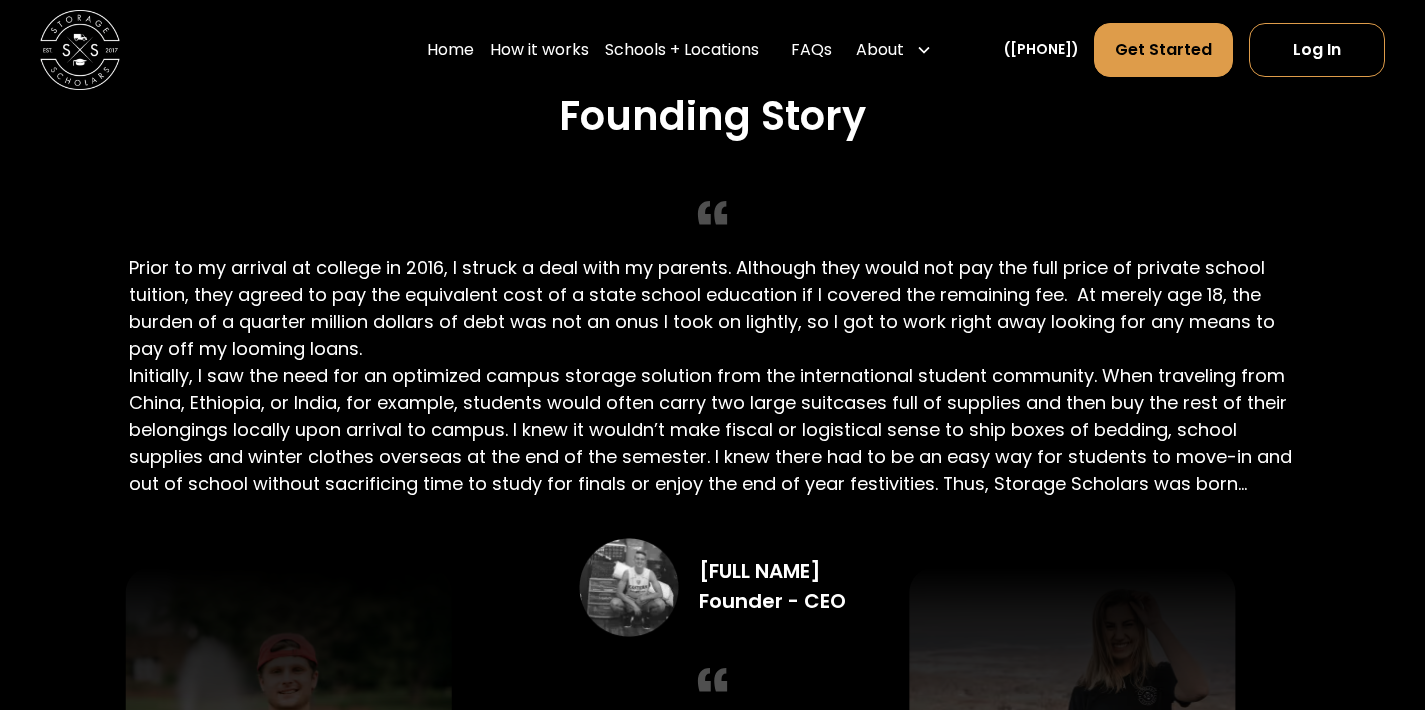 click on "Founding Story Prior to my arrival at college in 2016, I struck a deal with my parents. Although they would not pay the full price of private school tuition, they agreed to pay the equivalent cost of a state school education if I covered the remaining fee.  At merely age 18, the burden of a quarter million dollars of debt was not an onus I took on lightly, so I got to work right away looking for any means to pay off my looming loans. [FULL NAME] Founder - CEO" at bounding box center (713, 407) 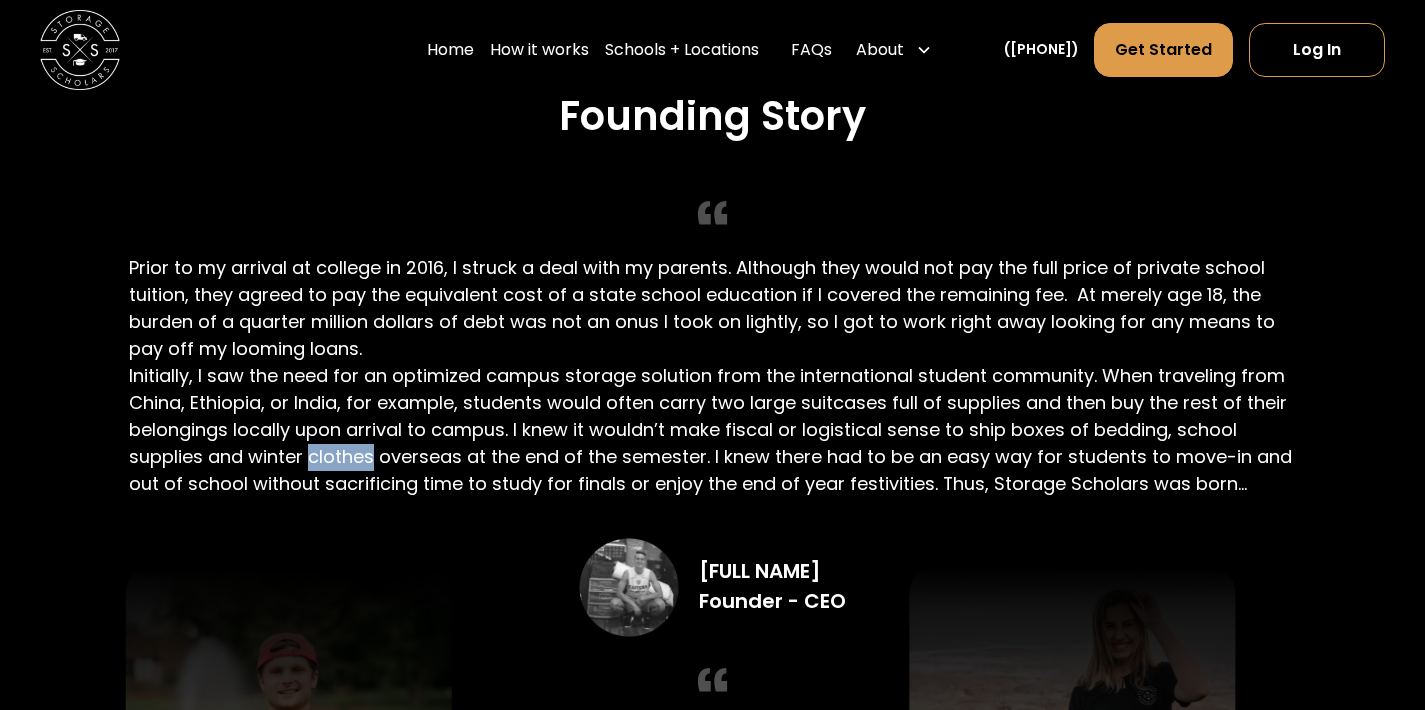 click on "Founding Story Prior to my arrival at college in 2016, I struck a deal with my parents. Although they would not pay the full price of private school tuition, they agreed to pay the equivalent cost of a state school education if I covered the remaining fee.  At merely age 18, the burden of a quarter million dollars of debt was not an onus I took on lightly, so I got to work right away looking for any means to pay off my looming loans. [FULL NAME] Founder - CEO" at bounding box center (713, 407) 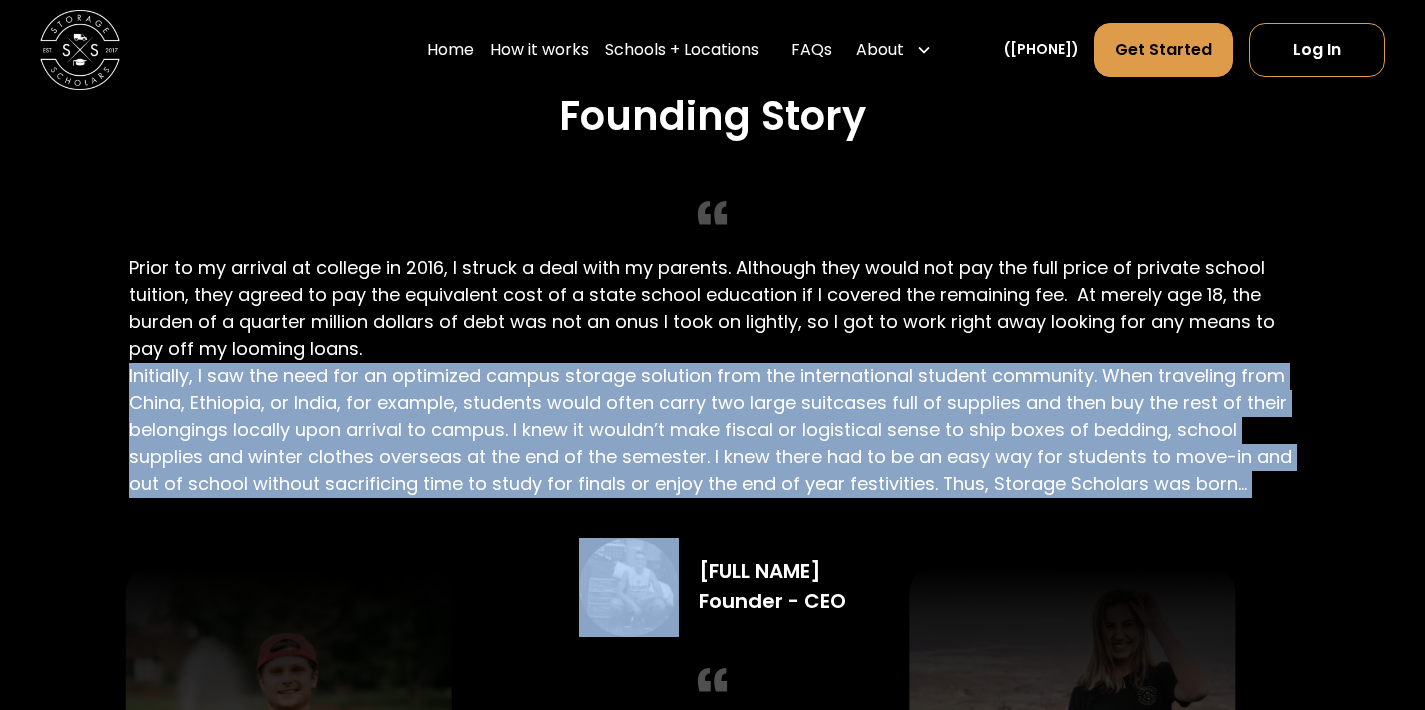 click on "Founding Story Prior to my arrival at college in 2016, I struck a deal with my parents. Although they would not pay the full price of private school tuition, they agreed to pay the equivalent cost of a state school education if I covered the remaining fee.  At merely age 18, the burden of a quarter million dollars of debt was not an onus I took on lightly, so I got to work right away looking for any means to pay off my looming loans. [FULL NAME] Founder - CEO" at bounding box center [713, 407] 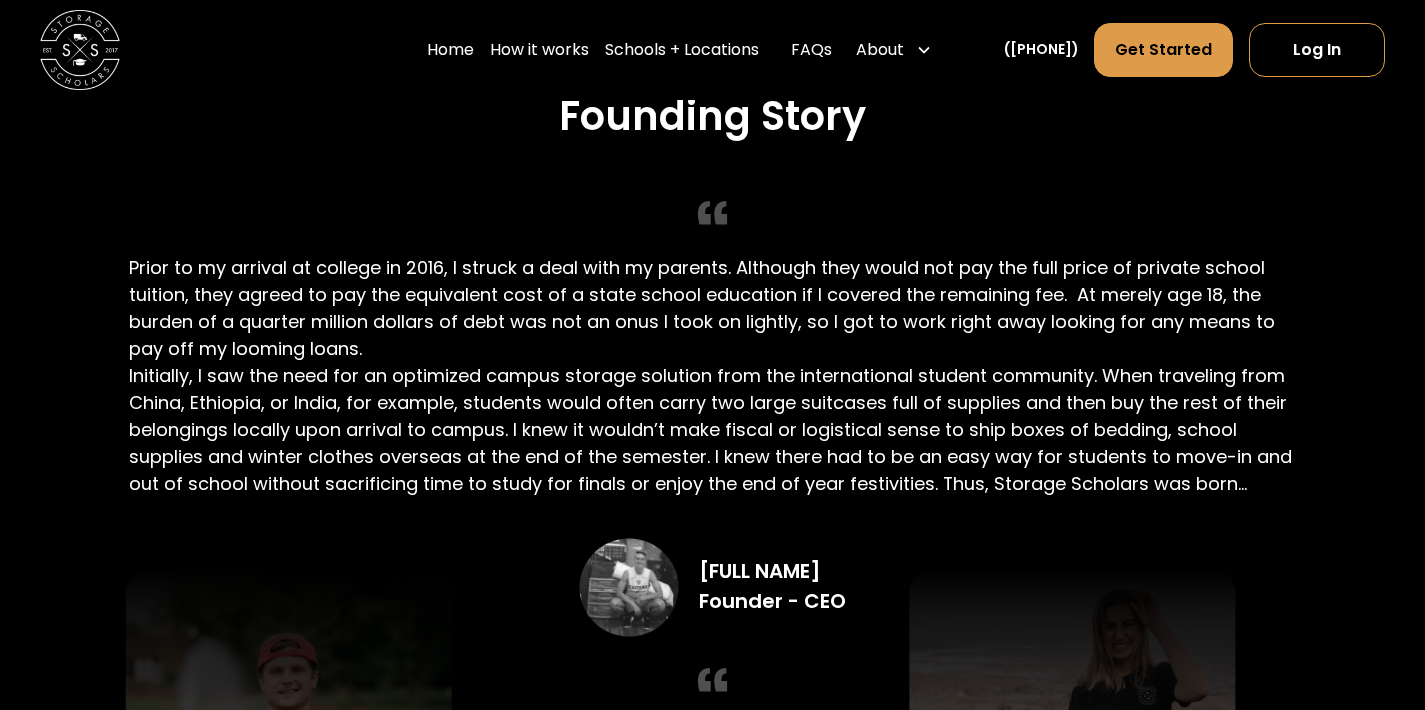 click on "Founding Story Prior to my arrival at college in 2016, I struck a deal with my parents. Although they would not pay the full price of private school tuition, they agreed to pay the equivalent cost of a state school education if I covered the remaining fee.  At merely age 18, the burden of a quarter million dollars of debt was not an onus I took on lightly, so I got to work right away looking for any means to pay off my looming loans. [FULL NAME] Founder - CEO" at bounding box center (713, 407) 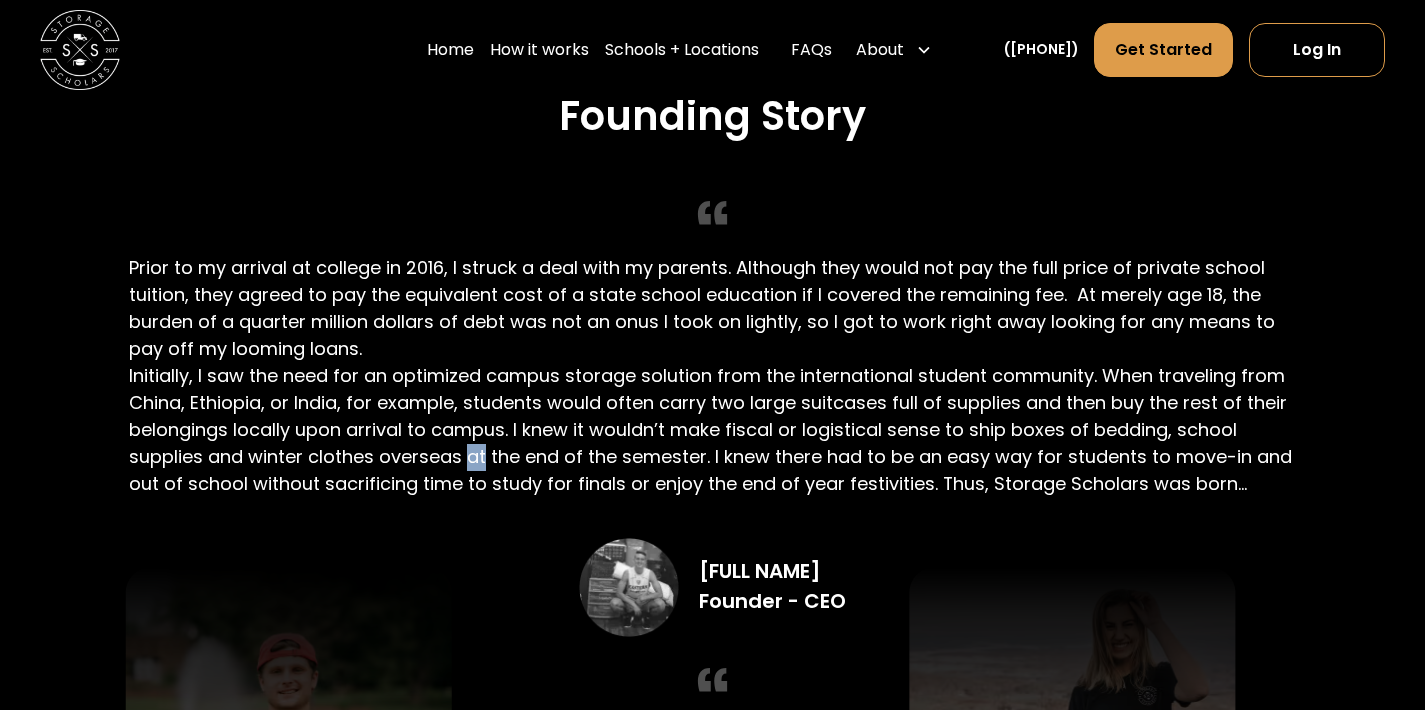 click on "Founding Story Prior to my arrival at college in 2016, I struck a deal with my parents. Although they would not pay the full price of private school tuition, they agreed to pay the equivalent cost of a state school education if I covered the remaining fee.  At merely age 18, the burden of a quarter million dollars of debt was not an onus I took on lightly, so I got to work right away looking for any means to pay off my looming loans. [FULL NAME] Founder - CEO" at bounding box center (713, 407) 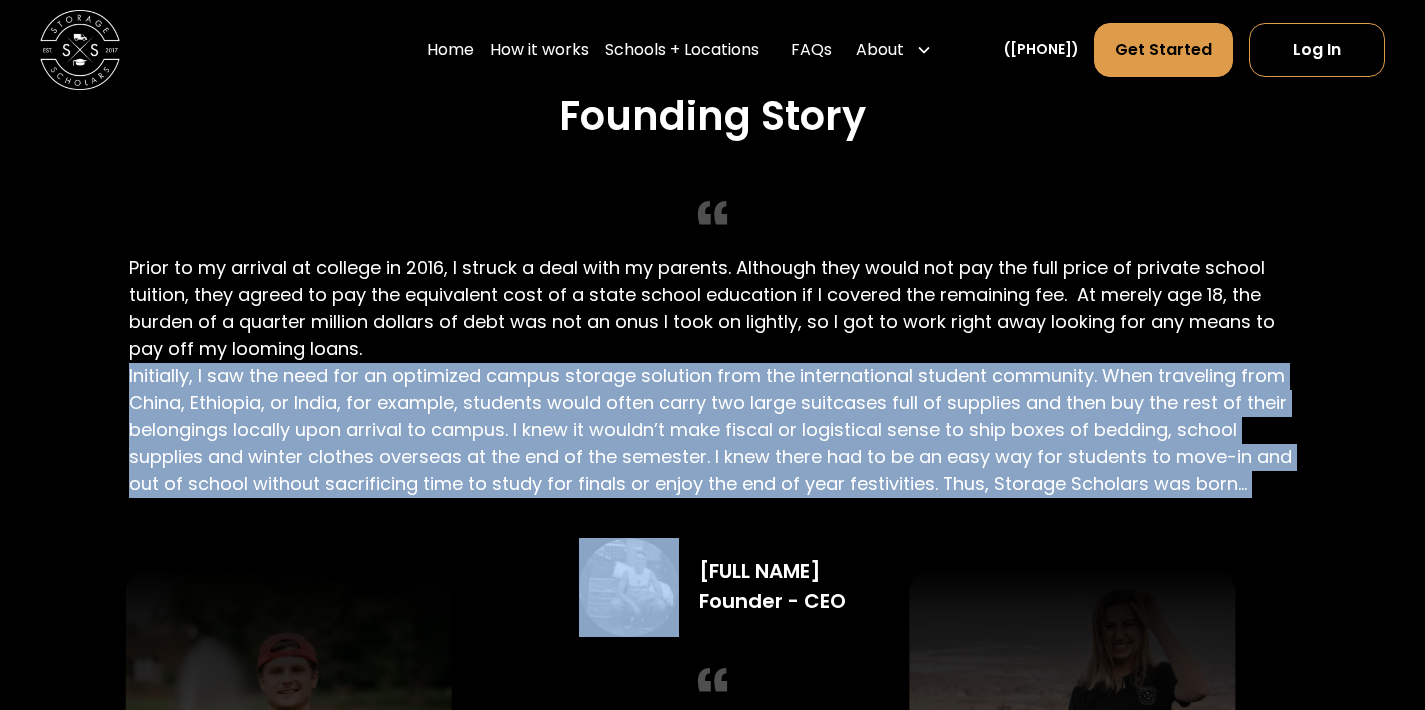 click on "Founding Story Prior to my arrival at college in 2016, I struck a deal with my parents. Although they would not pay the full price of private school tuition, they agreed to pay the equivalent cost of a state school education if I covered the remaining fee.  At merely age 18, the burden of a quarter million dollars of debt was not an onus I took on lightly, so I got to work right away looking for any means to pay off my looming loans. [FULL NAME] Founder - CEO" at bounding box center (713, 407) 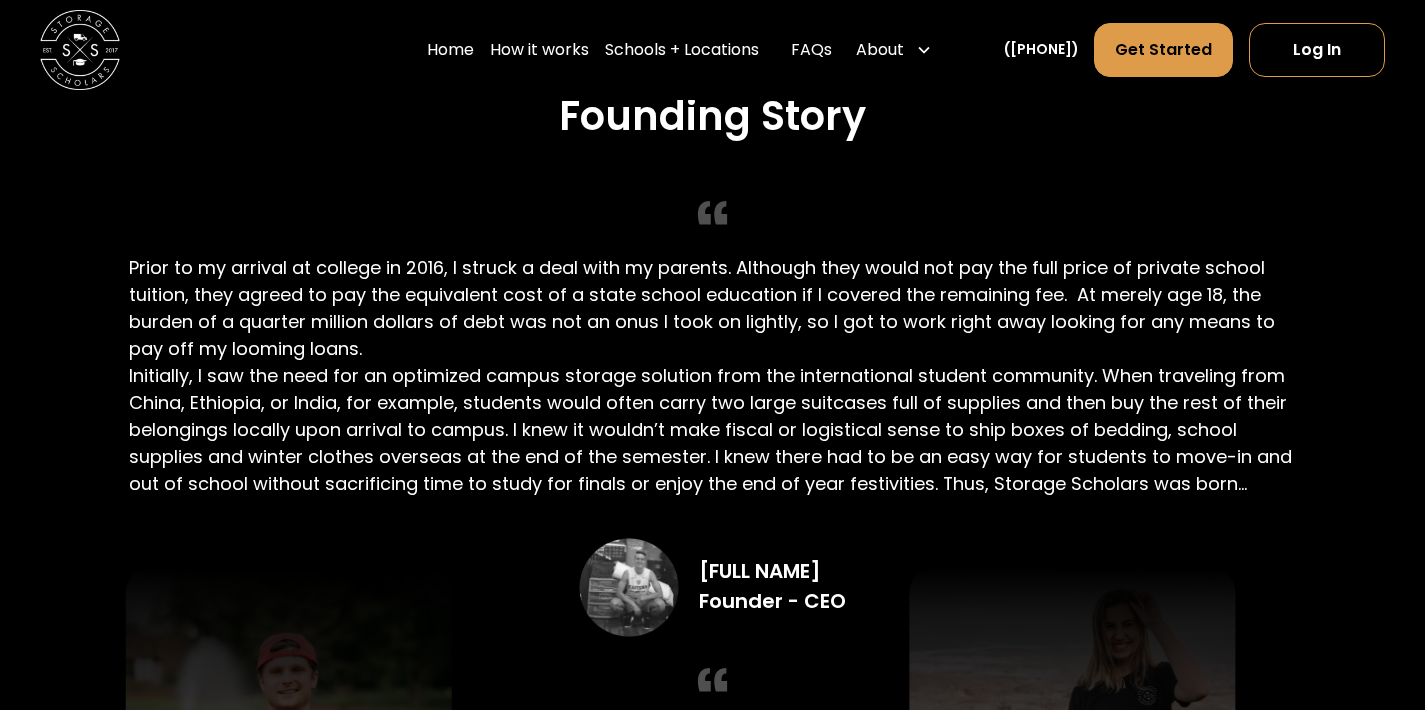 click on "Founding Story Prior to my arrival at college in 2016, I struck a deal with my parents. Although they would not pay the full price of private school tuition, they agreed to pay the equivalent cost of a state school education if I covered the remaining fee.  At merely age 18, the burden of a quarter million dollars of debt was not an onus I took on lightly, so I got to work right away looking for any means to pay off my looming loans. [FULL NAME] Founder - CEO" at bounding box center (713, 407) 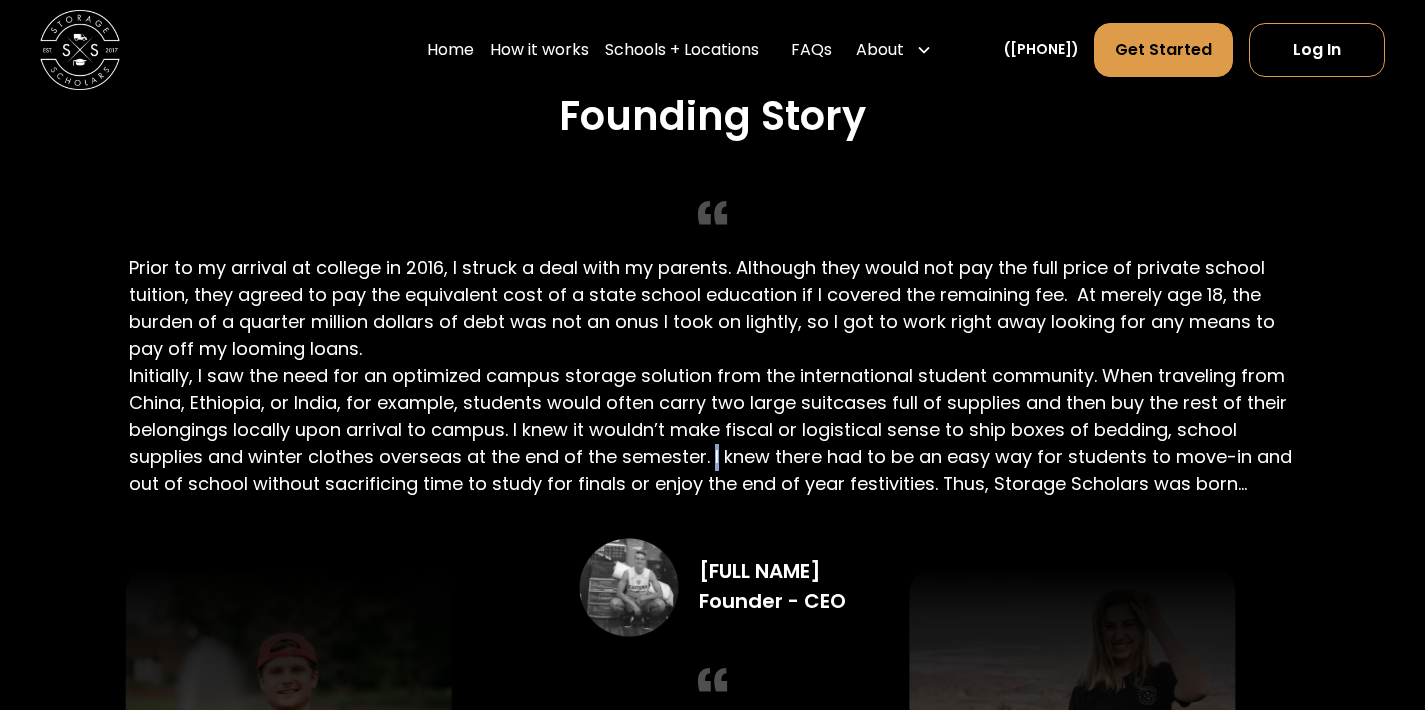 click on "Founding Story Prior to my arrival at college in 2016, I struck a deal with my parents. Although they would not pay the full price of private school tuition, they agreed to pay the equivalent cost of a state school education if I covered the remaining fee.  At merely age 18, the burden of a quarter million dollars of debt was not an onus I took on lightly, so I got to work right away looking for any means to pay off my looming loans. [FULL NAME] Founder - CEO" at bounding box center [713, 407] 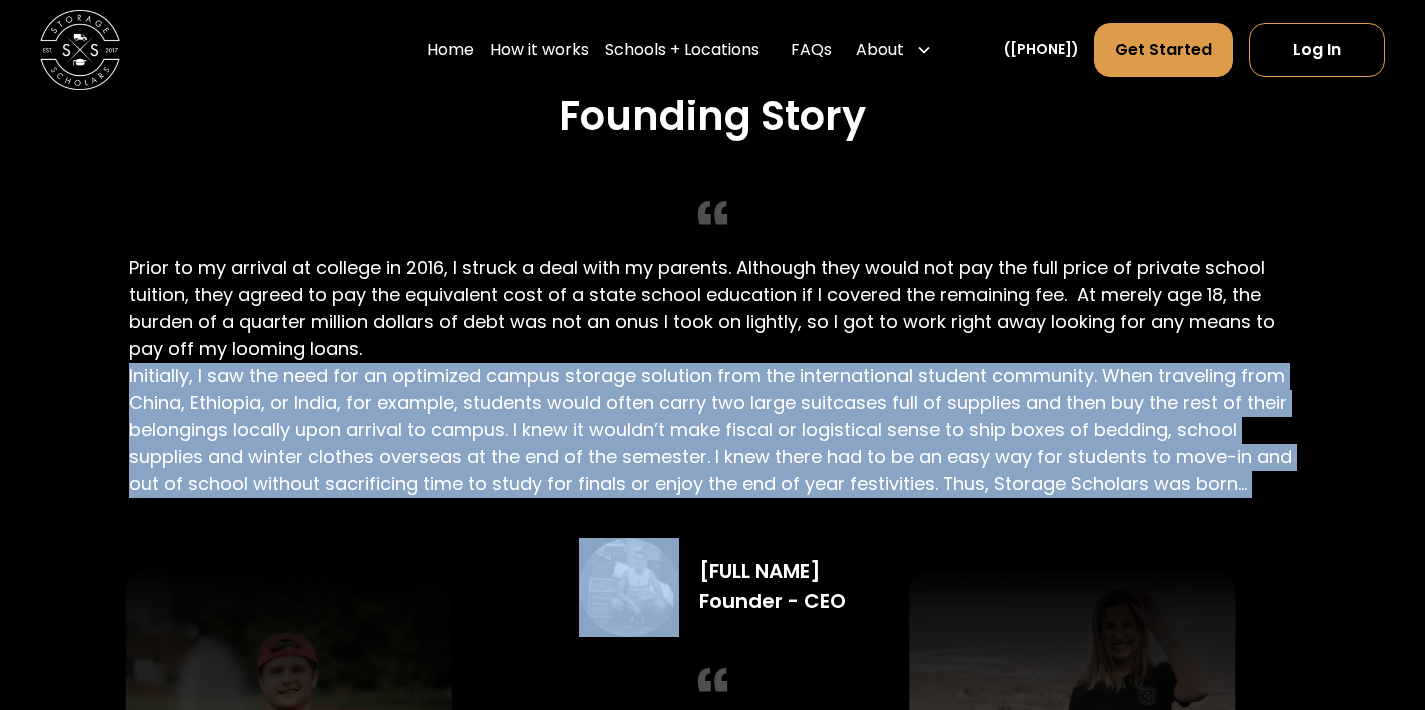 click on "Founding Story Prior to my arrival at college in 2016, I struck a deal with my parents. Although they would not pay the full price of private school tuition, they agreed to pay the equivalent cost of a state school education if I covered the remaining fee.  At merely age 18, the burden of a quarter million dollars of debt was not an onus I took on lightly, so I got to work right away looking for any means to pay off my looming loans. [FULL NAME] Founder - CEO" at bounding box center [713, 407] 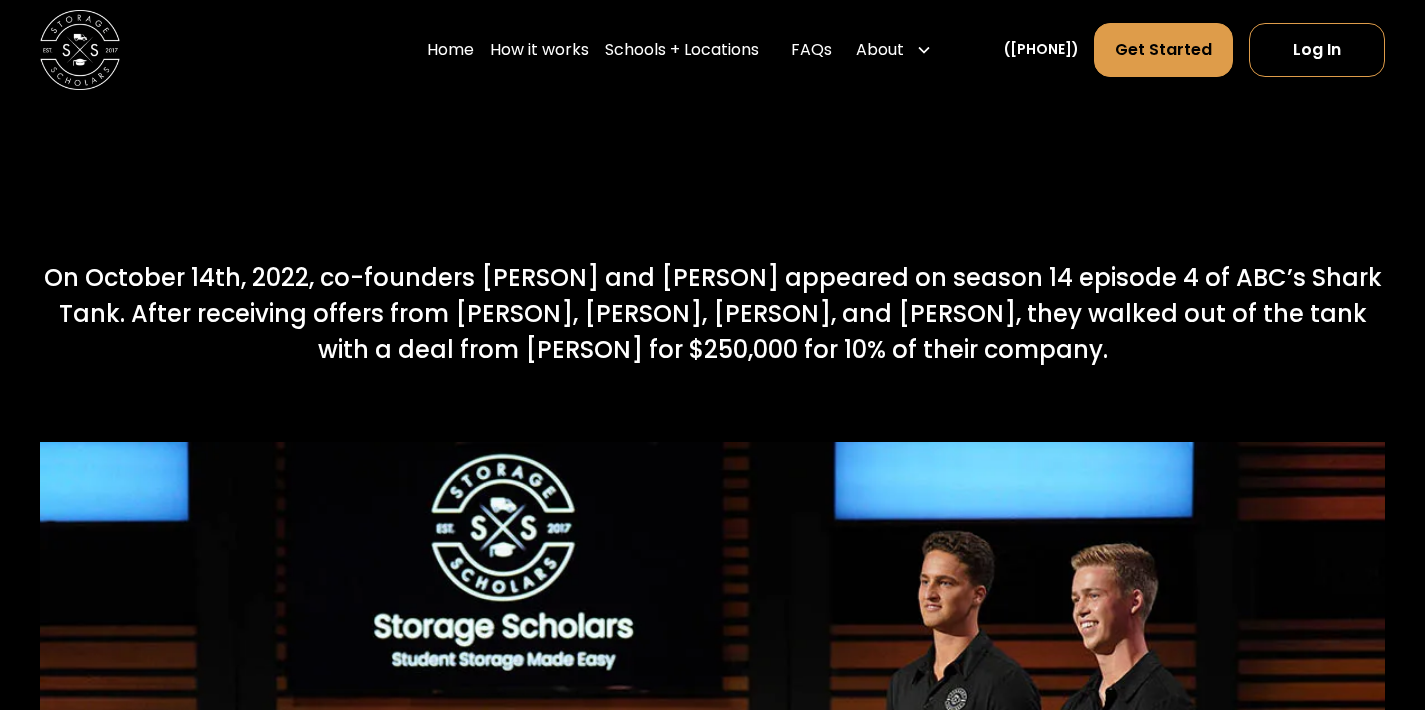scroll, scrollTop: 7621, scrollLeft: 0, axis: vertical 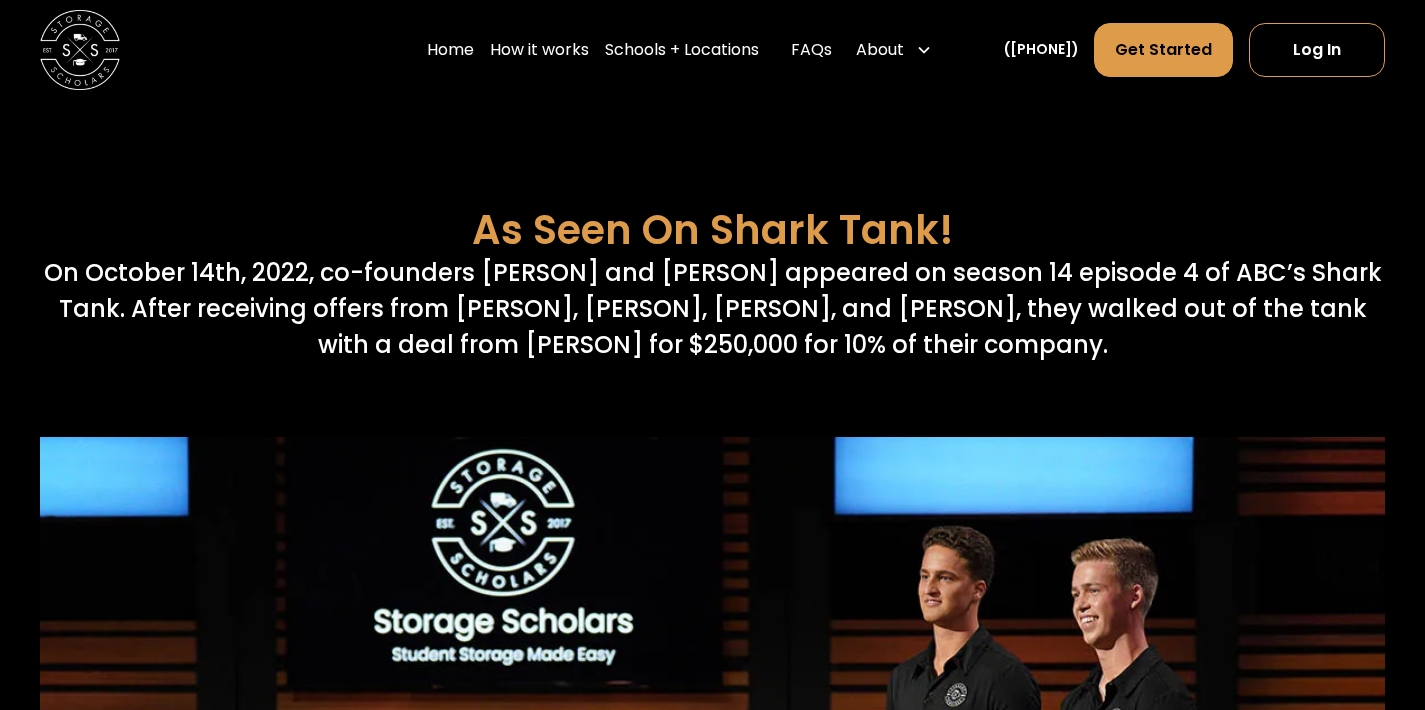 click on "As Seen On Shark Tank!" at bounding box center [713, 231] 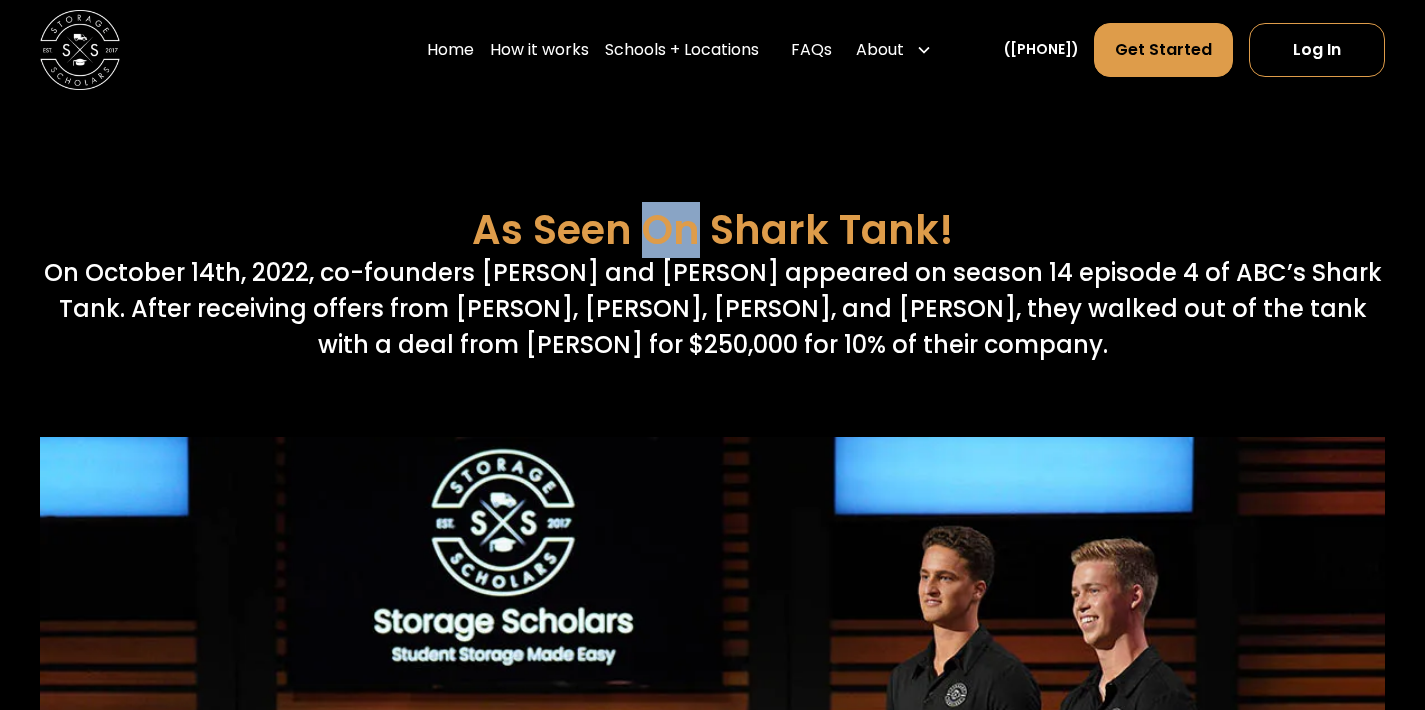 click on "As Seen On Shark Tank!" at bounding box center [713, 231] 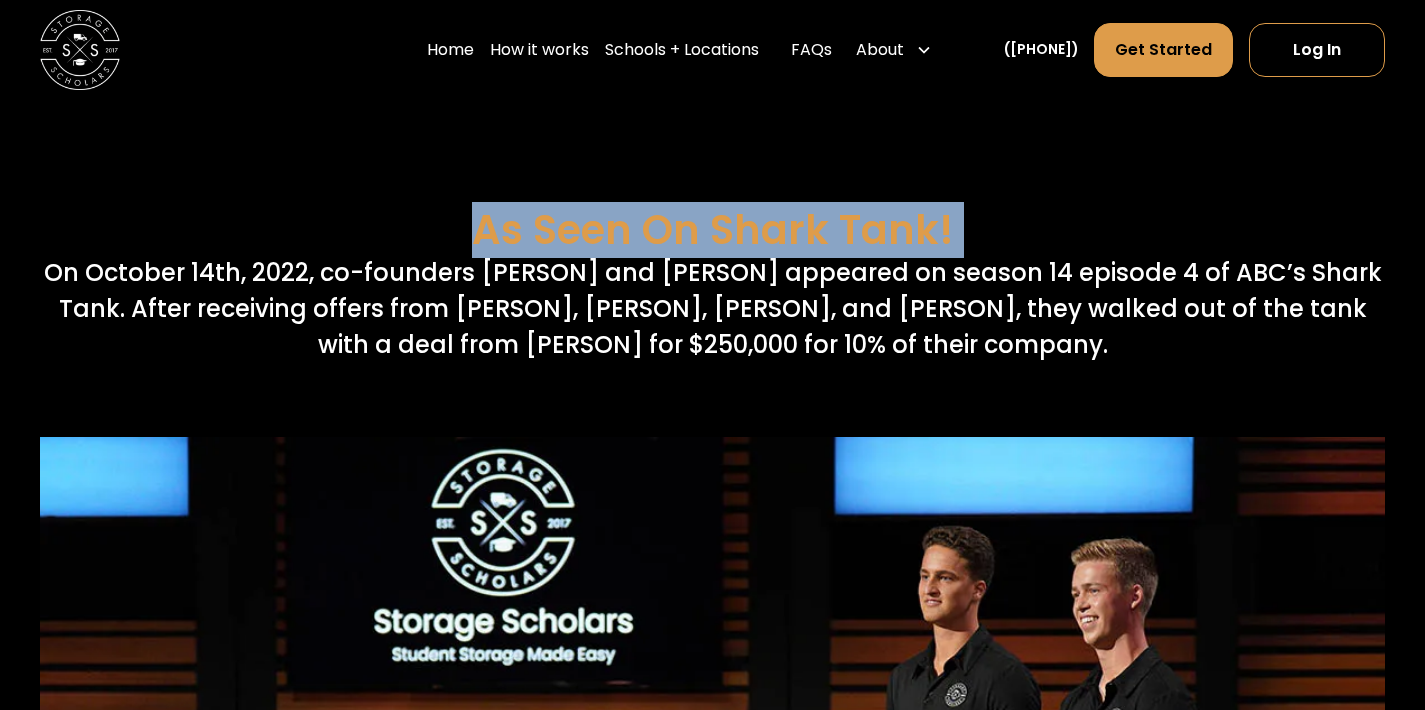 click at bounding box center (712, 177) 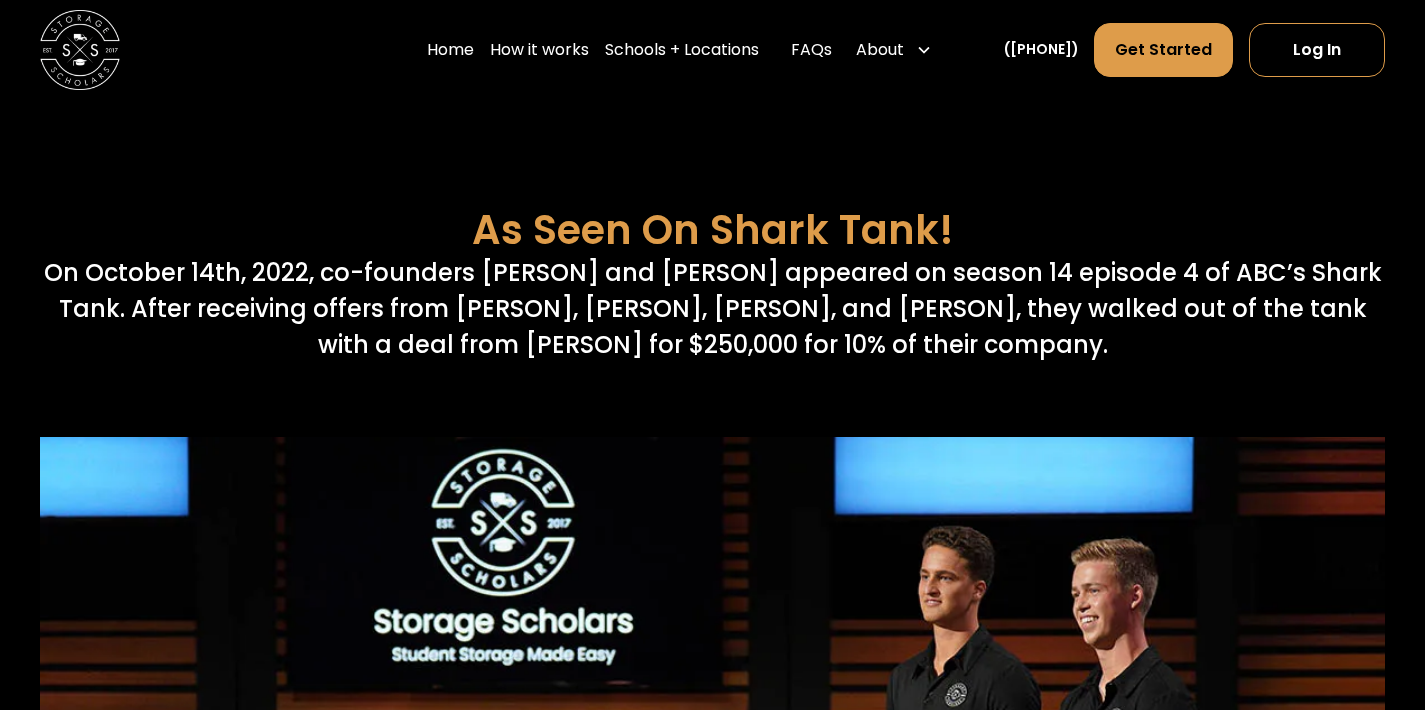 click at bounding box center [712, 177] 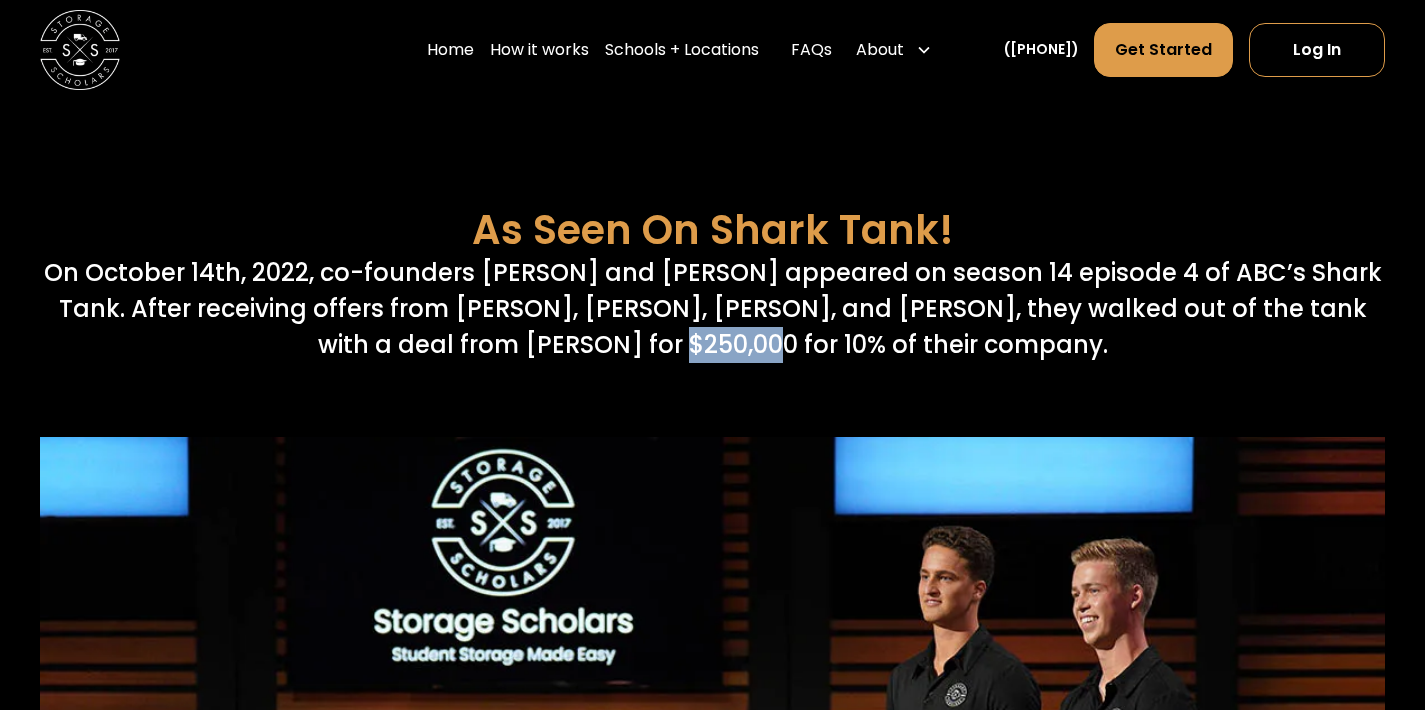 click on "On October 14th, 2022, co-founders [PERSON] and [PERSON] appeared on season 14 episode 4 of ABC’s Shark Tank. After receiving offers from [PERSON], [PERSON], [PERSON], and [PERSON], they walked out of the tank with a deal from [PERSON] for $250,000 for 10% of their company." at bounding box center [712, 309] 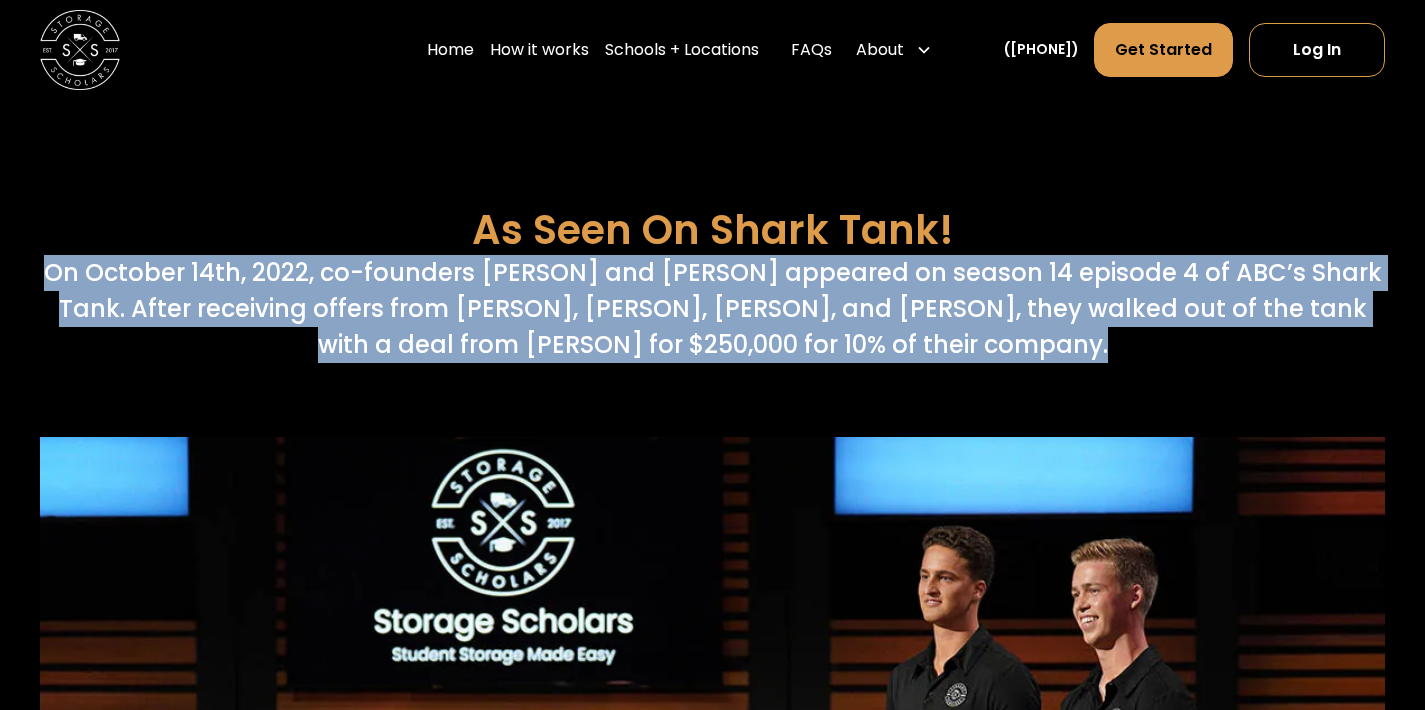 click on "On October 14th, 2022, co-founders [PERSON] and [PERSON] appeared on season 14 episode 4 of ABC’s Shark Tank. After receiving offers from [PERSON], [PERSON], [PERSON], and [PERSON], they walked out of the tank with a deal from [PERSON] for $250,000 for 10% of their company." at bounding box center (712, 309) 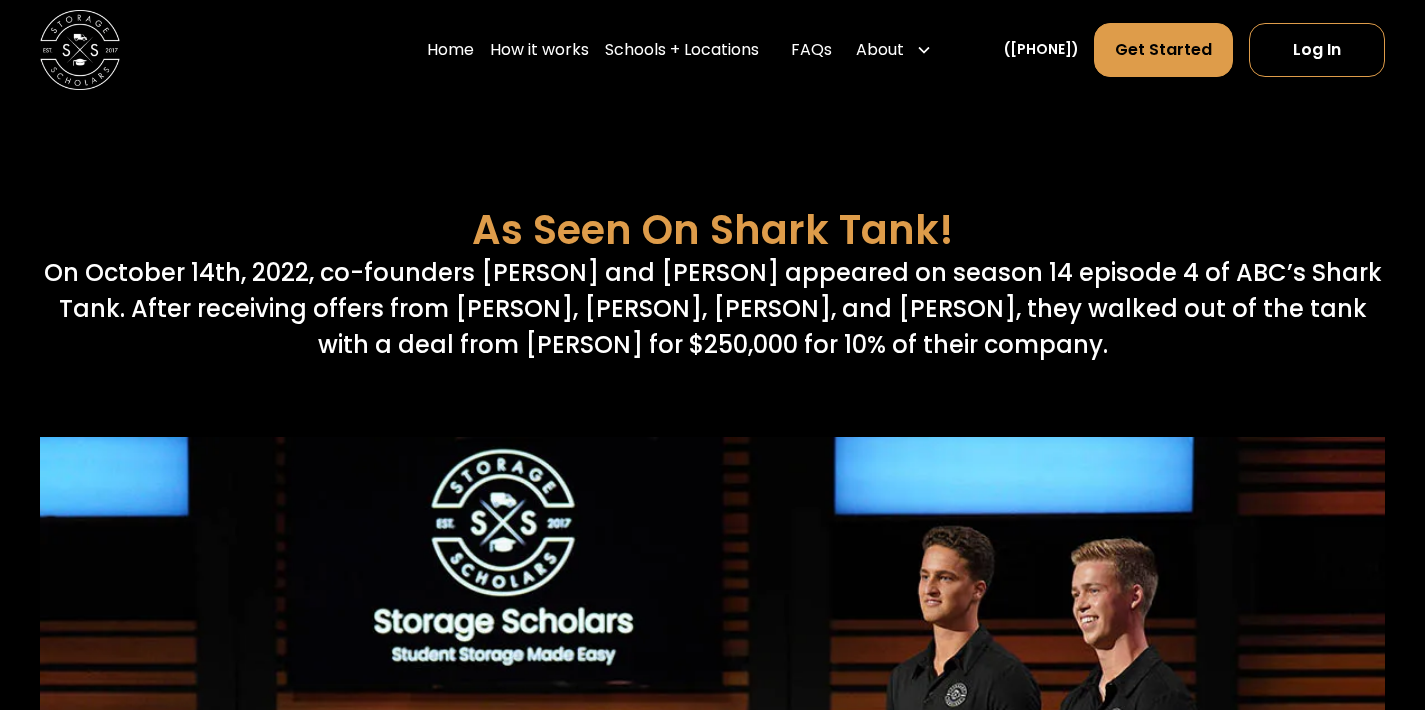 click on "On October 14th, 2022, co-founders [PERSON] and [PERSON] appeared on season 14 episode 4 of ABC’s Shark Tank. After receiving offers from [PERSON], [PERSON], [PERSON], and [PERSON], they walked out of the tank with a deal from [PERSON] for $250,000 for 10% of their company." at bounding box center (712, 309) 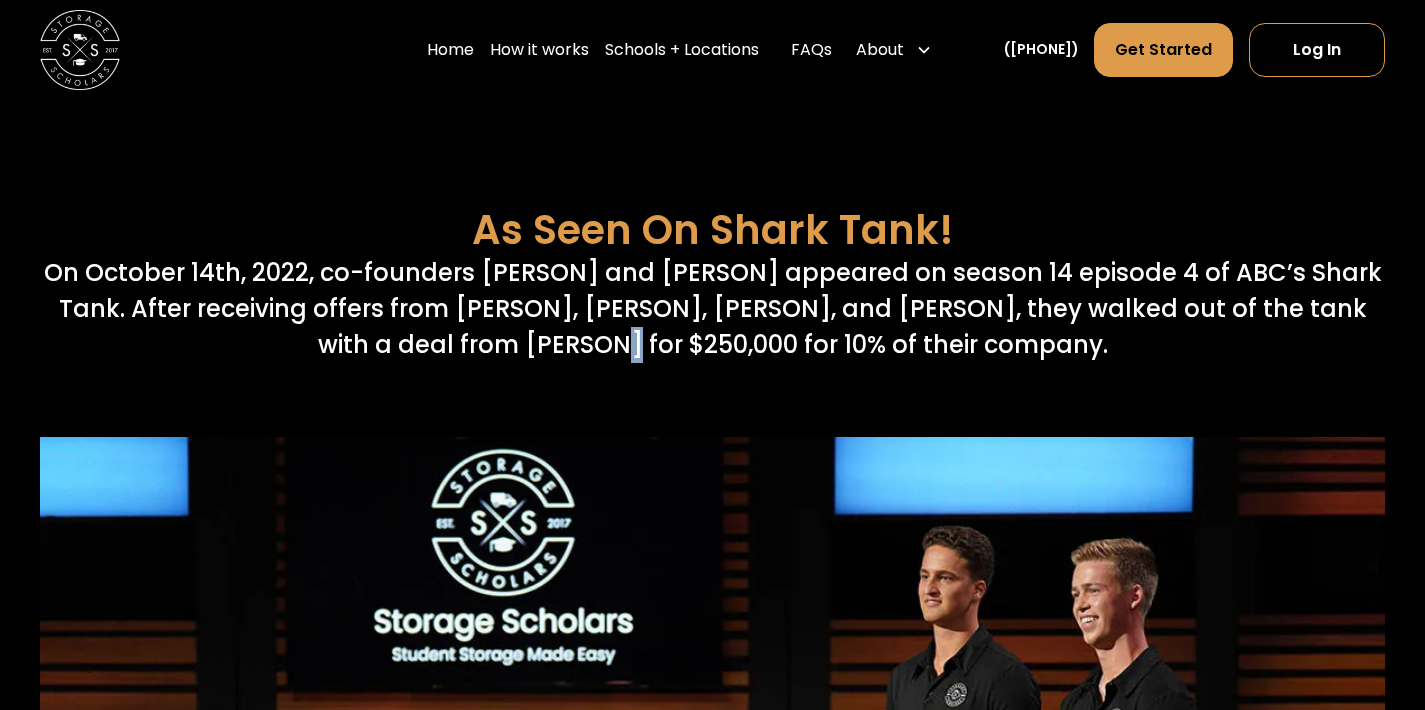 click on "On October 14th, 2022, co-founders [PERSON] and [PERSON] appeared on season 14 episode 4 of ABC’s Shark Tank. After receiving offers from [PERSON], [PERSON], [PERSON], and [PERSON], they walked out of the tank with a deal from [PERSON] for $250,000 for 10% of their company." at bounding box center (712, 309) 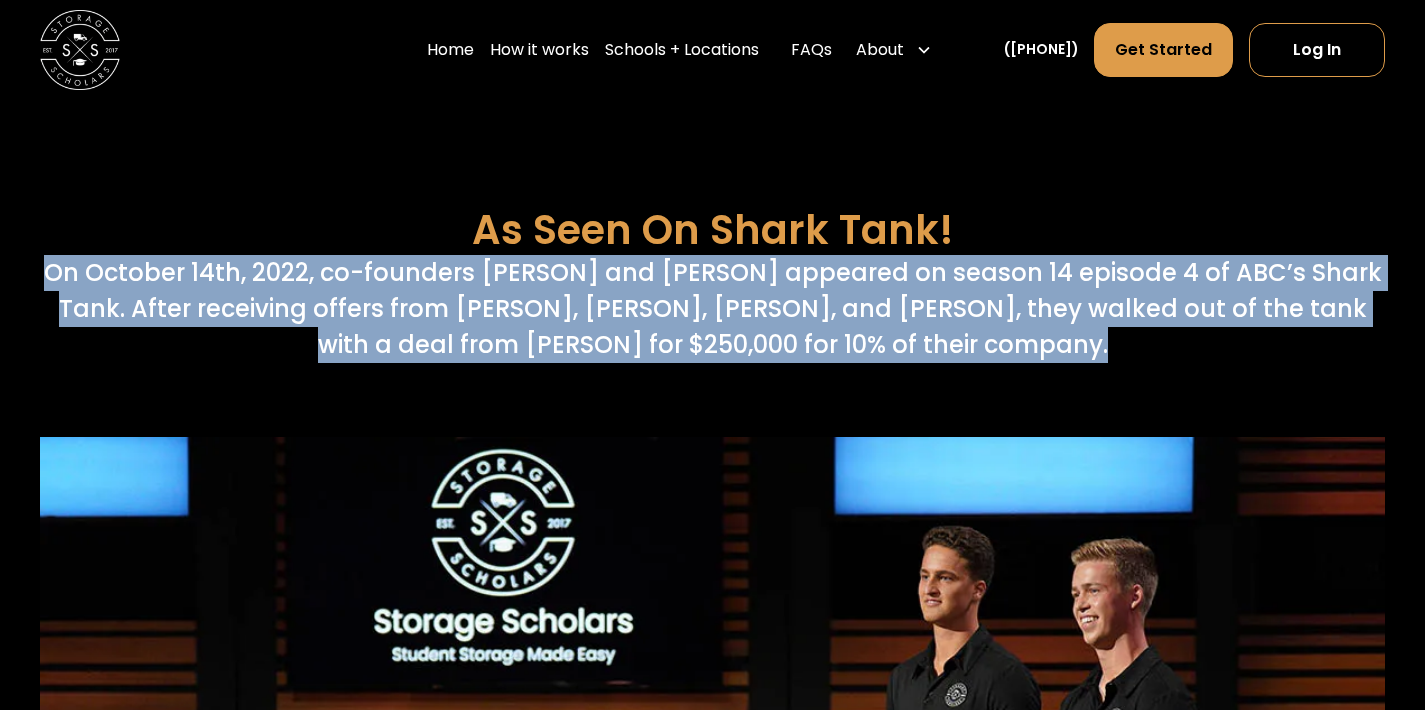 click on "On October 14th, 2022, co-founders [PERSON] and [PERSON] appeared on season 14 episode 4 of ABC’s Shark Tank. After receiving offers from [PERSON], [PERSON], [PERSON], and [PERSON], they walked out of the tank with a deal from [PERSON] for $250,000 for 10% of their company." at bounding box center (712, 309) 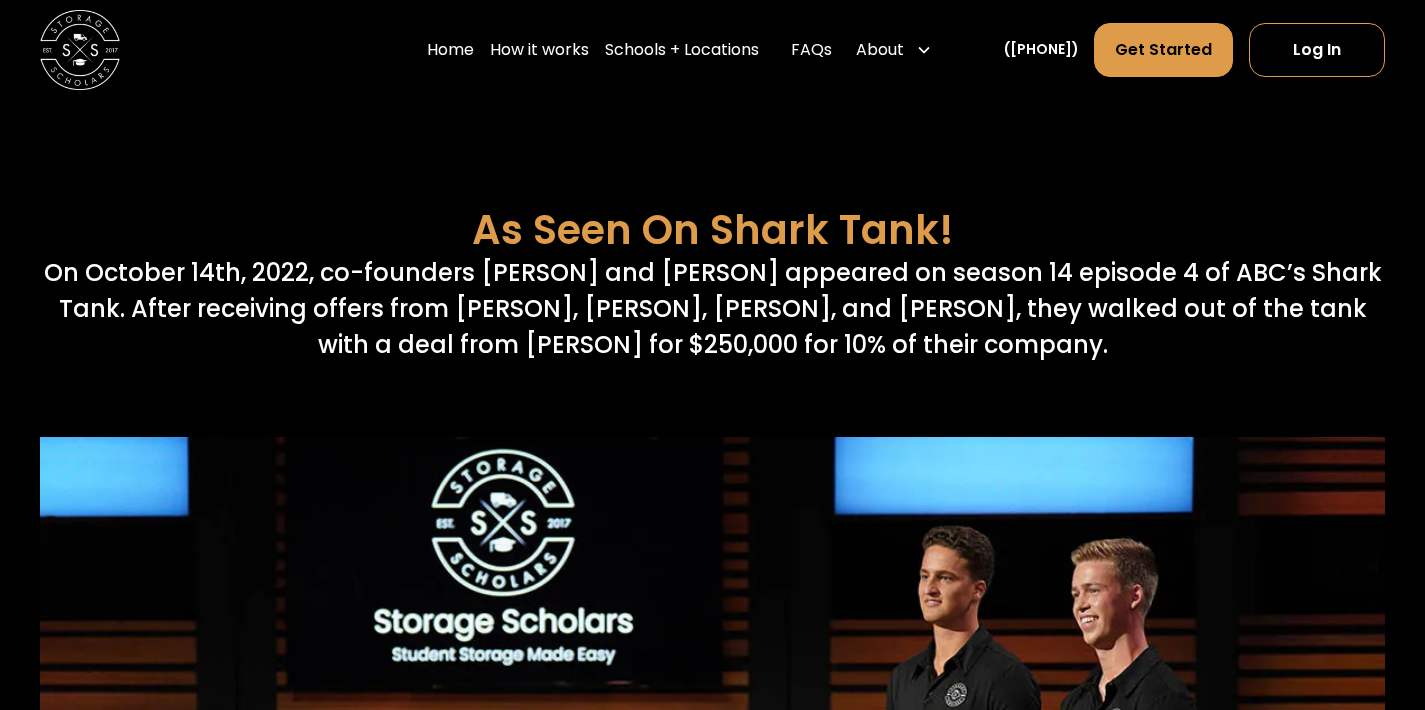 click on "On October 14th, 2022, co-founders [PERSON] and [PERSON] appeared on season 14 episode 4 of ABC’s Shark Tank. After receiving offers from [PERSON], [PERSON], [PERSON], and [PERSON], they walked out of the tank with a deal from [PERSON] for $250,000 for 10% of their company." at bounding box center [712, 309] 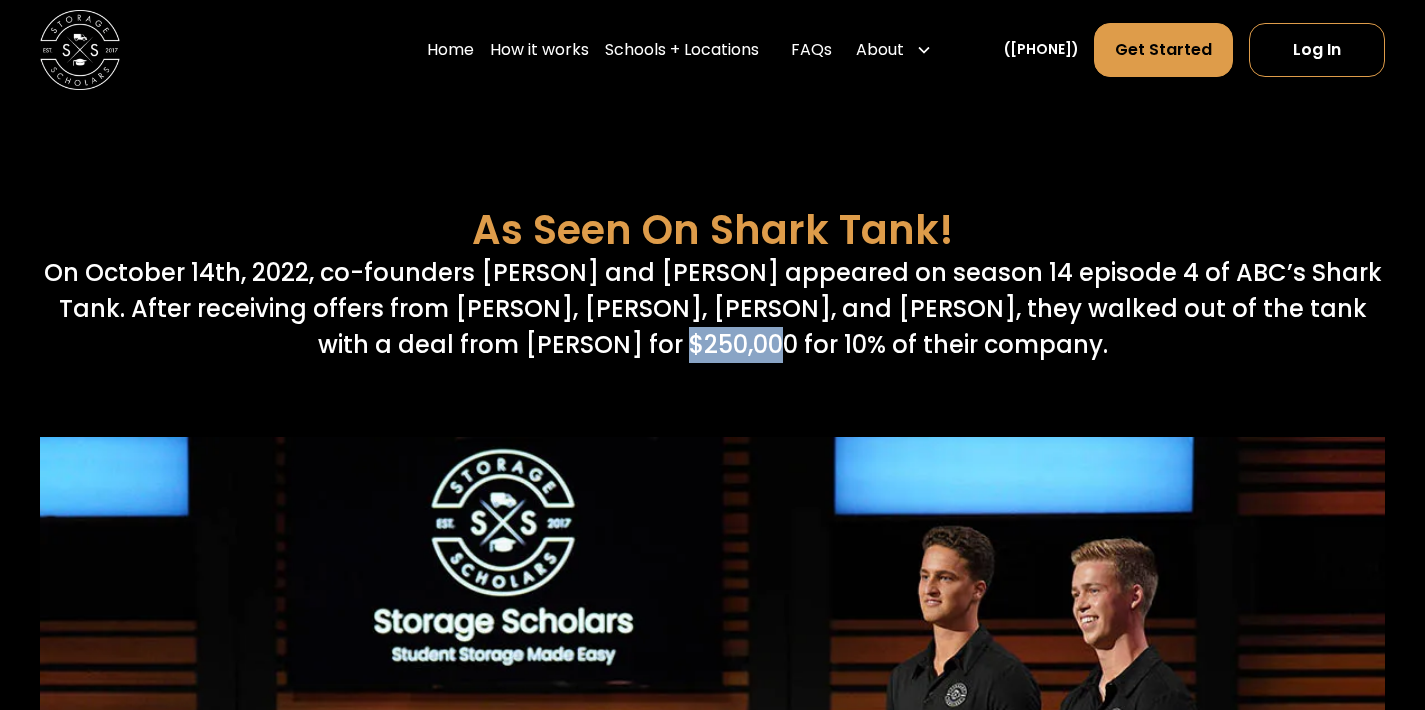 click on "On October 14th, 2022, co-founders [PERSON] and [PERSON] appeared on season 14 episode 4 of ABC’s Shark Tank. After receiving offers from [PERSON], [PERSON], [PERSON], and [PERSON], they walked out of the tank with a deal from [PERSON] for $250,000 for 10% of their company." at bounding box center [712, 309] 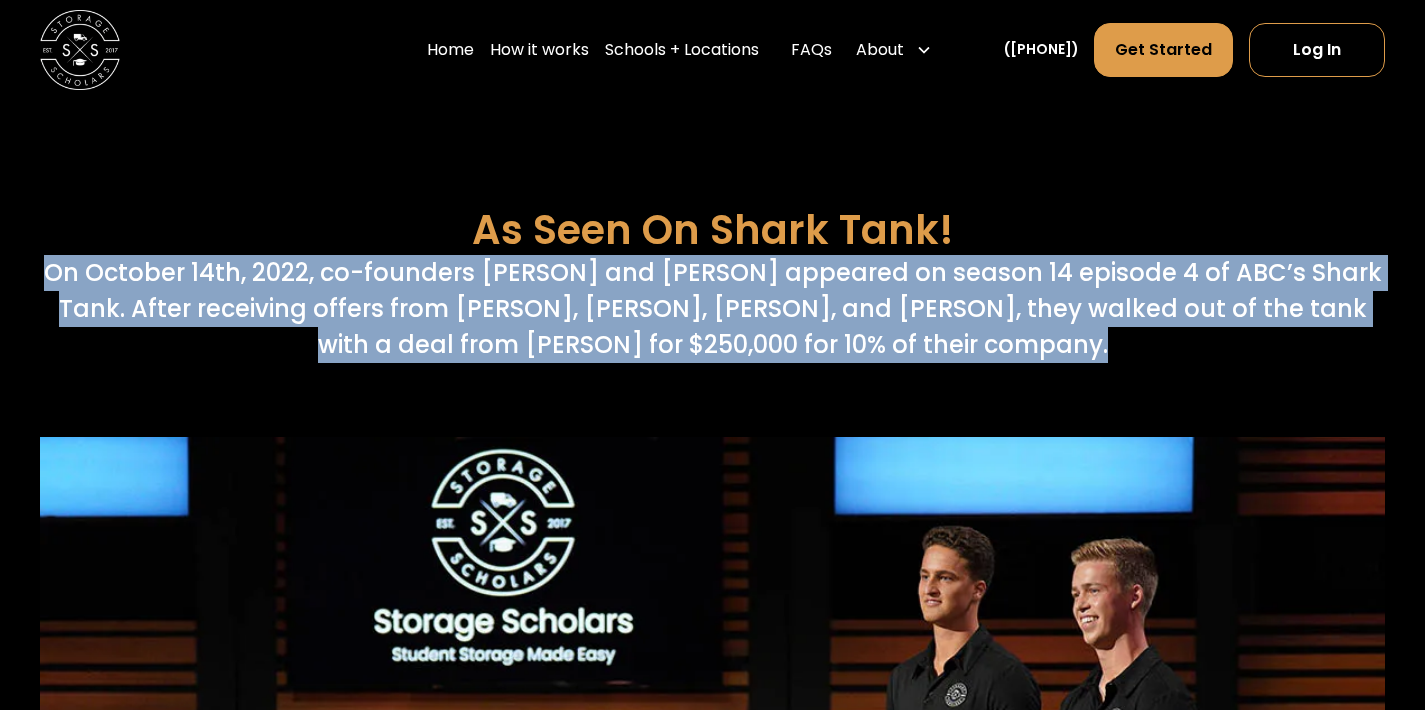 click on "On October 14th, 2022, co-founders [PERSON] and [PERSON] appeared on season 14 episode 4 of ABC’s Shark Tank. After receiving offers from [PERSON], [PERSON], [PERSON], and [PERSON], they walked out of the tank with a deal from [PERSON] for $250,000 for 10% of their company." at bounding box center (712, 309) 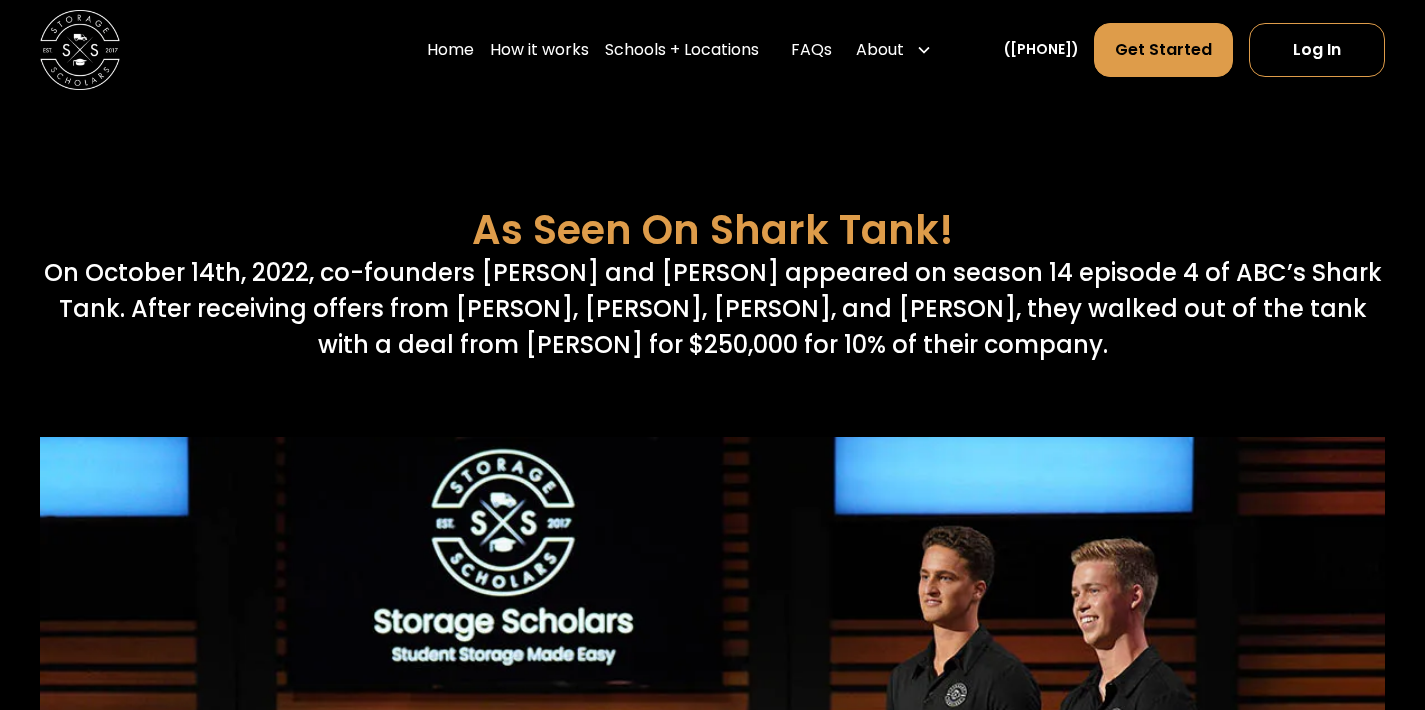 click on "On October 14th, 2022, co-founders [PERSON] and [PERSON] appeared on season 14 episode 4 of ABC’s Shark Tank. After receiving offers from [PERSON], [PERSON], [PERSON], and [PERSON], they walked out of the tank with a deal from [PERSON] for $250,000 for 10% of their company." at bounding box center (712, 309) 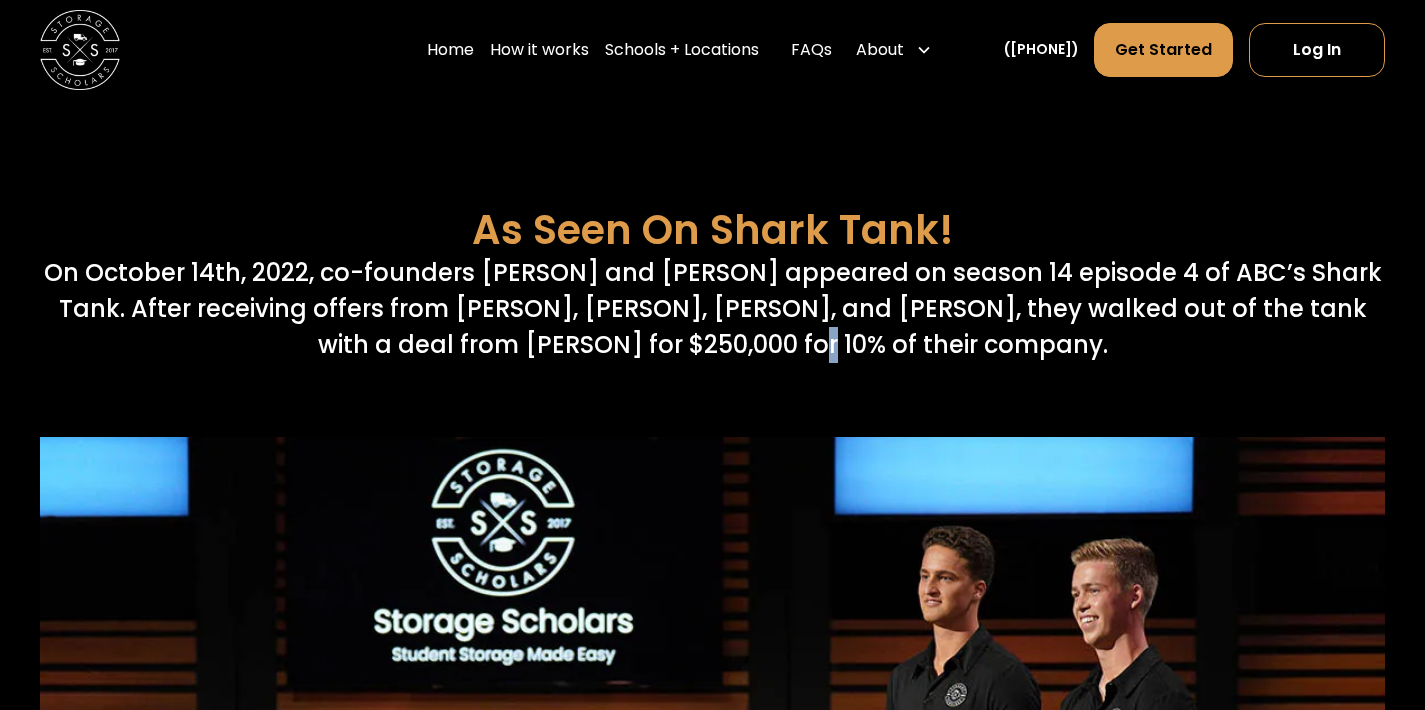 click on "On October 14th, 2022, co-founders [PERSON] and [PERSON] appeared on season 14 episode 4 of ABC’s Shark Tank. After receiving offers from [PERSON], [PERSON], [PERSON], and [PERSON], they walked out of the tank with a deal from [PERSON] for $250,000 for 10% of their company." at bounding box center [712, 309] 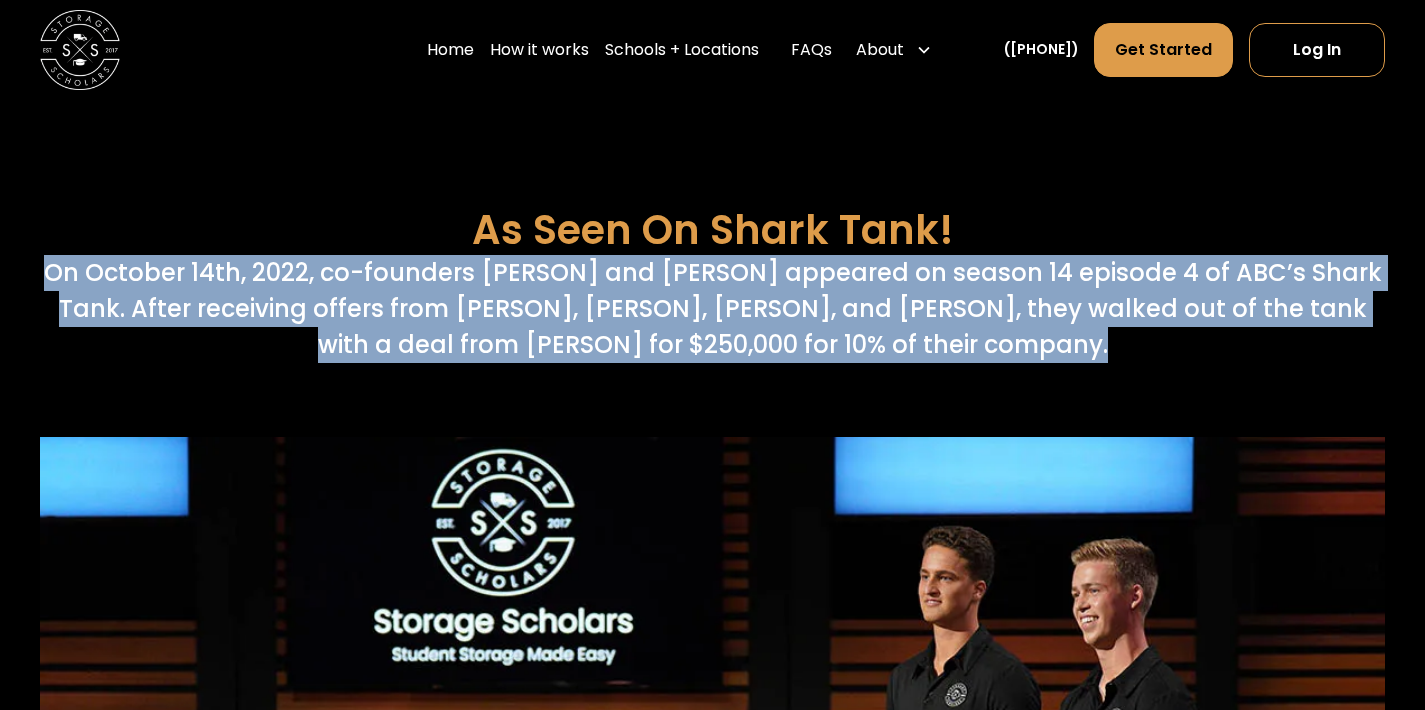 click on "As Seen On Shark Tank! On October 14th, 2022, co-founders [PERSON] and [PERSON] appeared on season 14 episode 4 of ABC’s Shark Tank. After receiving offers from [PERSON], [PERSON], [PERSON], and [PERSON], they walked out of the tank with a deal from [PERSON] for $250,000 for 10% of their company.  Watch the episode here: and read more about them on CNBC here :   [PERSON] invests in Storage Scholars" at bounding box center (712, 1305) 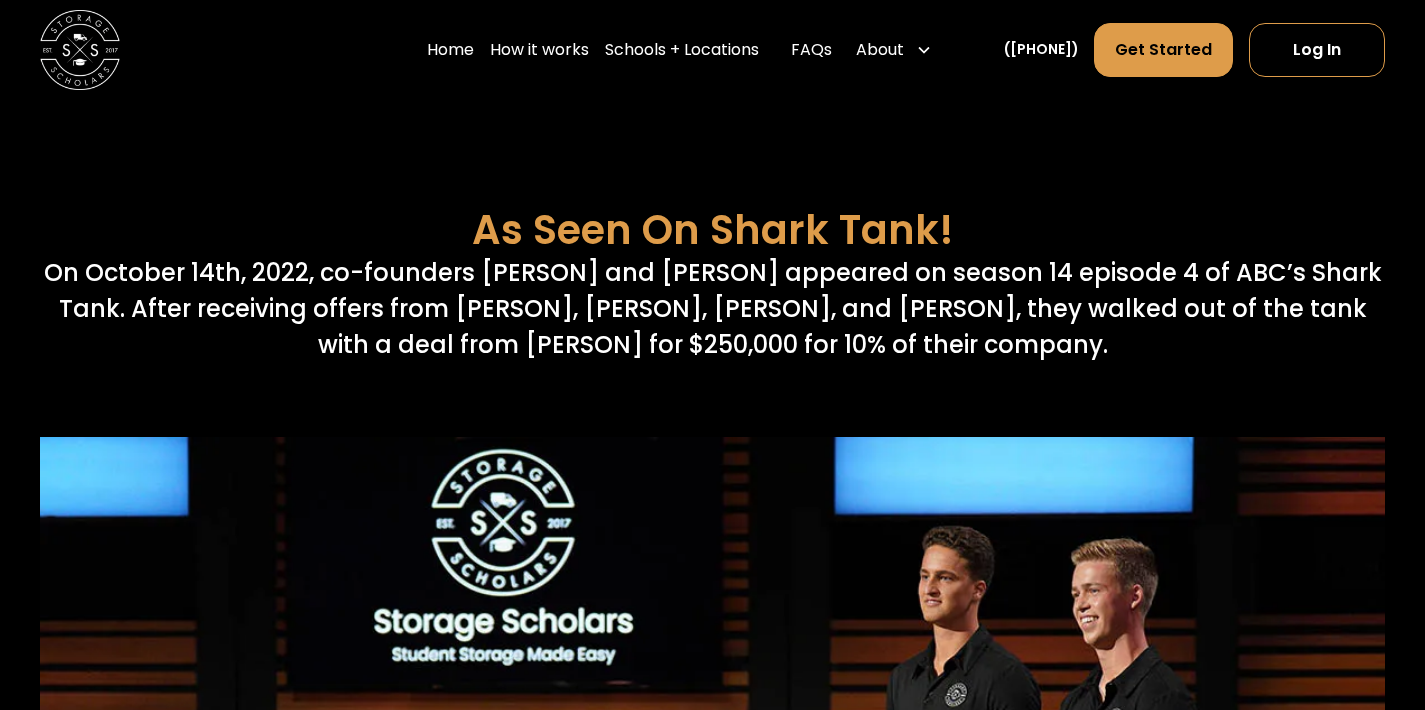 click on "On October 14th, 2022, co-founders [PERSON] and [PERSON] appeared on season 14 episode 4 of ABC’s Shark Tank. After receiving offers from [PERSON], [PERSON], [PERSON], and [PERSON], they walked out of the tank with a deal from [PERSON] for $250,000 for 10% of their company." at bounding box center (712, 309) 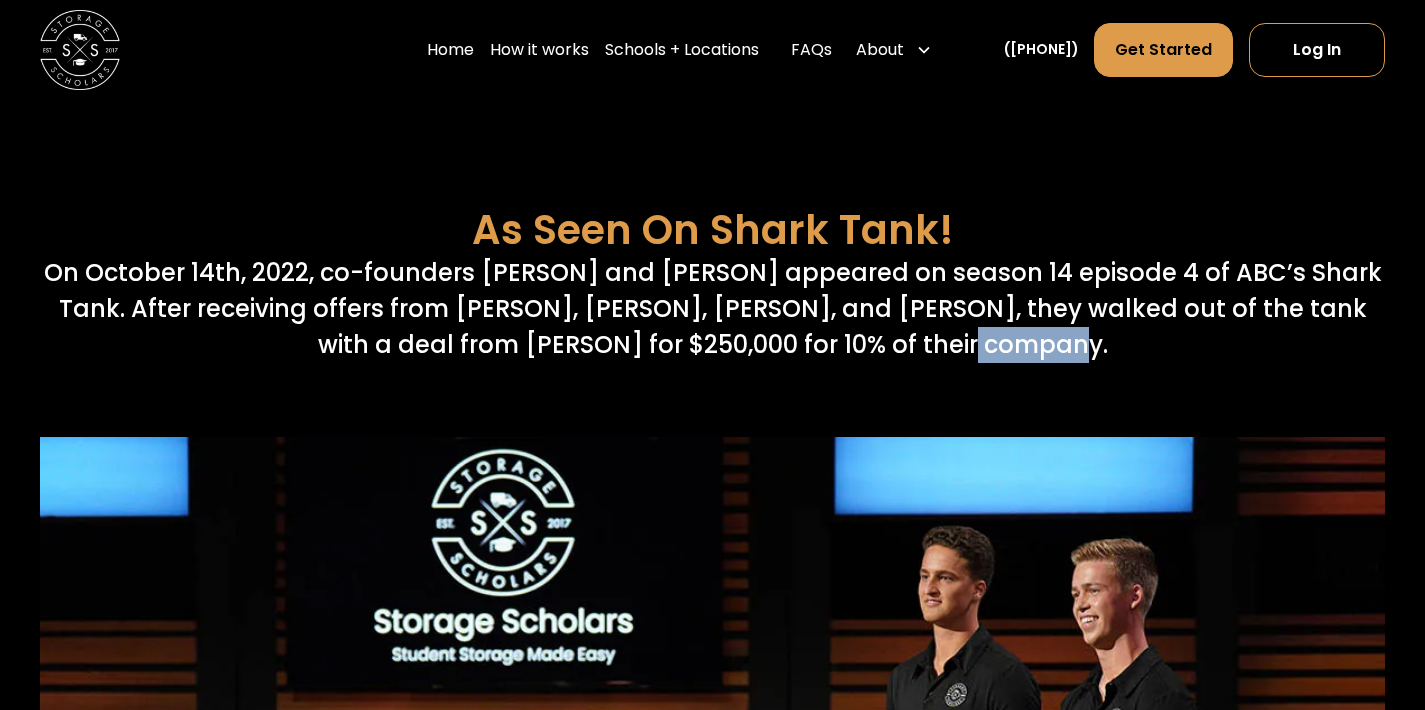 click on "On October 14th, 2022, co-founders [PERSON] and [PERSON] appeared on season 14 episode 4 of ABC’s Shark Tank. After receiving offers from [PERSON], [PERSON], [PERSON], and [PERSON], they walked out of the tank with a deal from [PERSON] for $250,000 for 10% of their company." at bounding box center [712, 309] 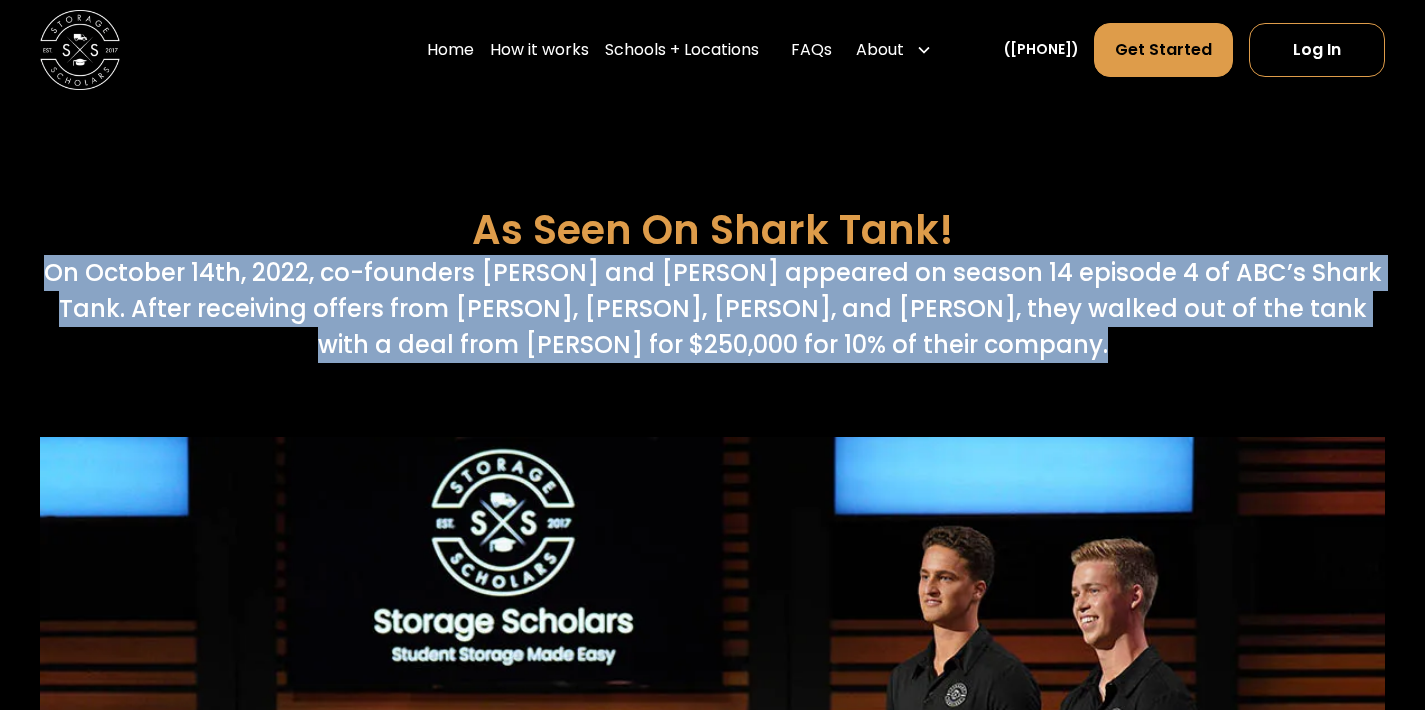 click on "On October 14th, 2022, co-founders [PERSON] and [PERSON] appeared on season 14 episode 4 of ABC’s Shark Tank. After receiving offers from [PERSON], [PERSON], [PERSON], and [PERSON], they walked out of the tank with a deal from [PERSON] for $250,000 for 10% of their company." at bounding box center (712, 309) 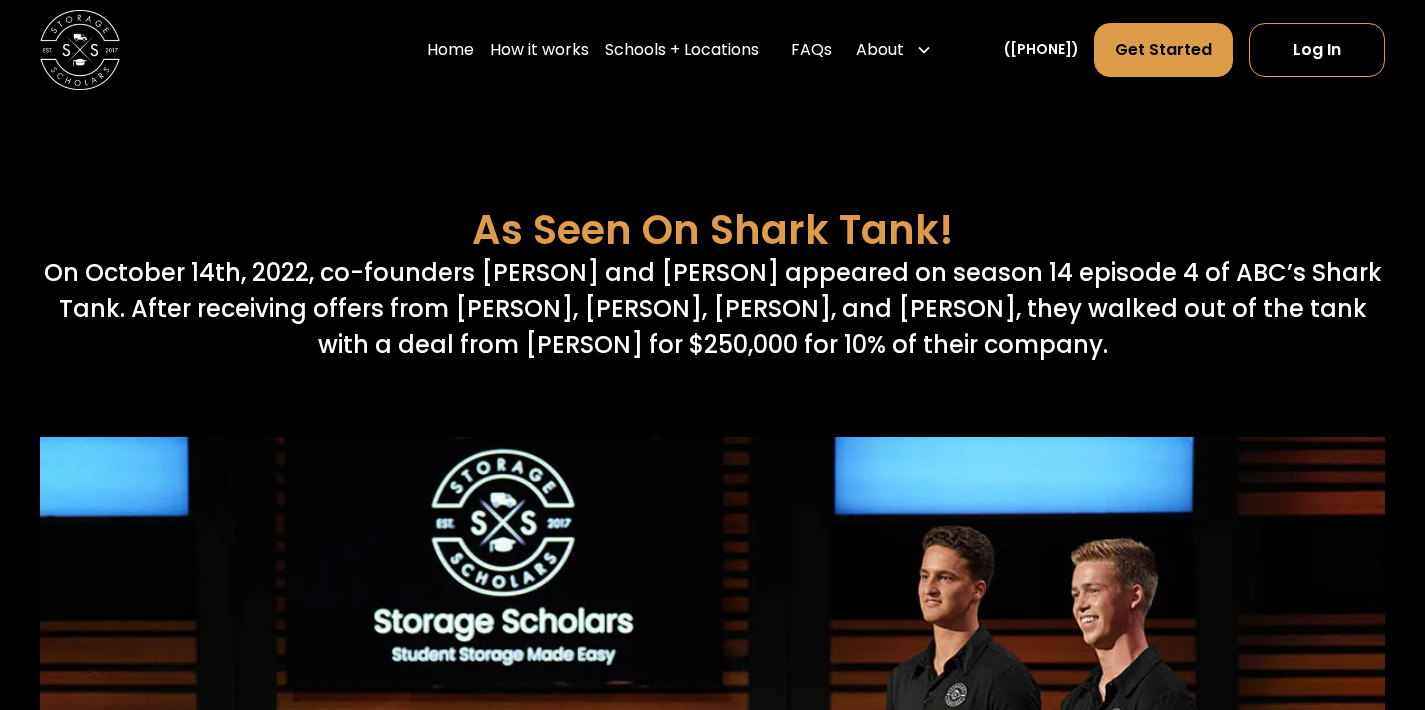 click on "On October 14th, 2022, co-founders [PERSON] and [PERSON] appeared on season 14 episode 4 of ABC’s Shark Tank. After receiving offers from [PERSON], [PERSON], [PERSON], and [PERSON], they walked out of the tank with a deal from [PERSON] for $250,000 for 10% of their company." at bounding box center [712, 309] 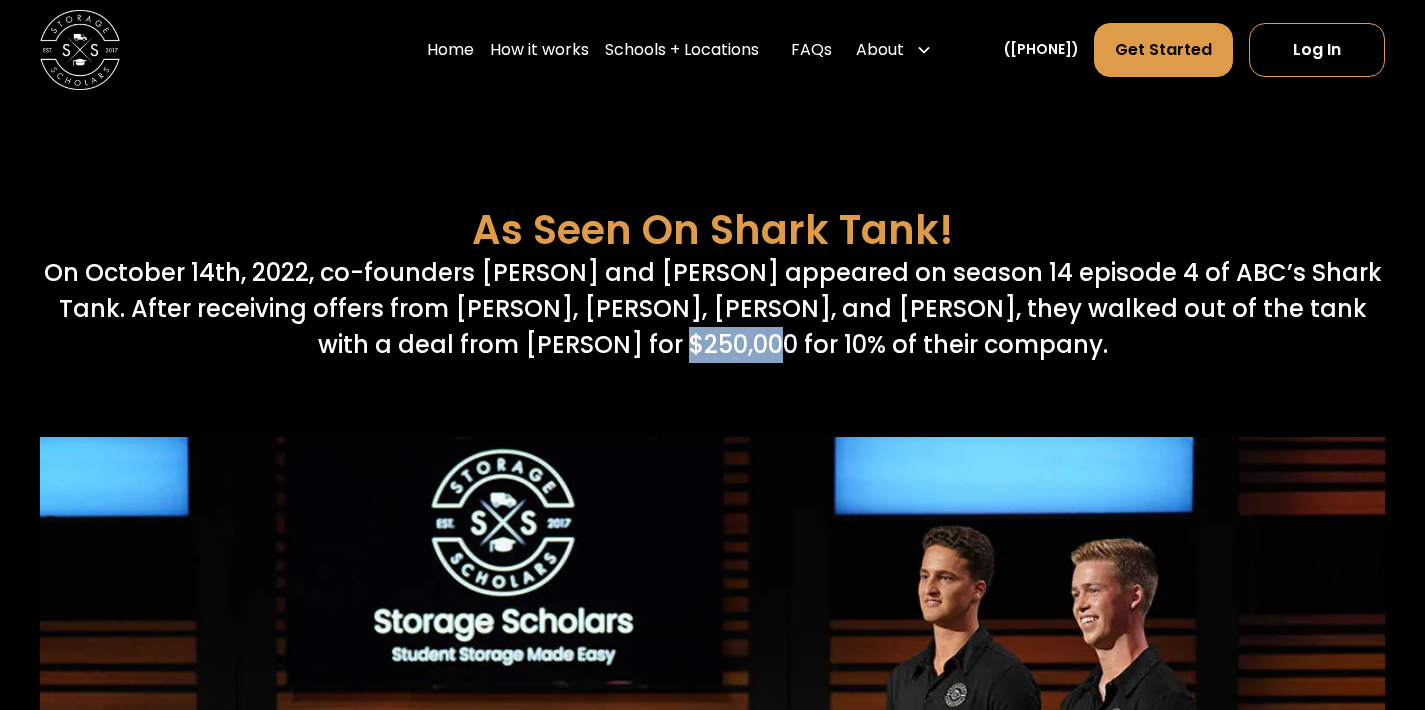 click on "On October 14th, 2022, co-founders [PERSON] and [PERSON] appeared on season 14 episode 4 of ABC’s Shark Tank. After receiving offers from [PERSON], [PERSON], [PERSON], and [PERSON], they walked out of the tank with a deal from [PERSON] for $250,000 for 10% of their company." at bounding box center (712, 309) 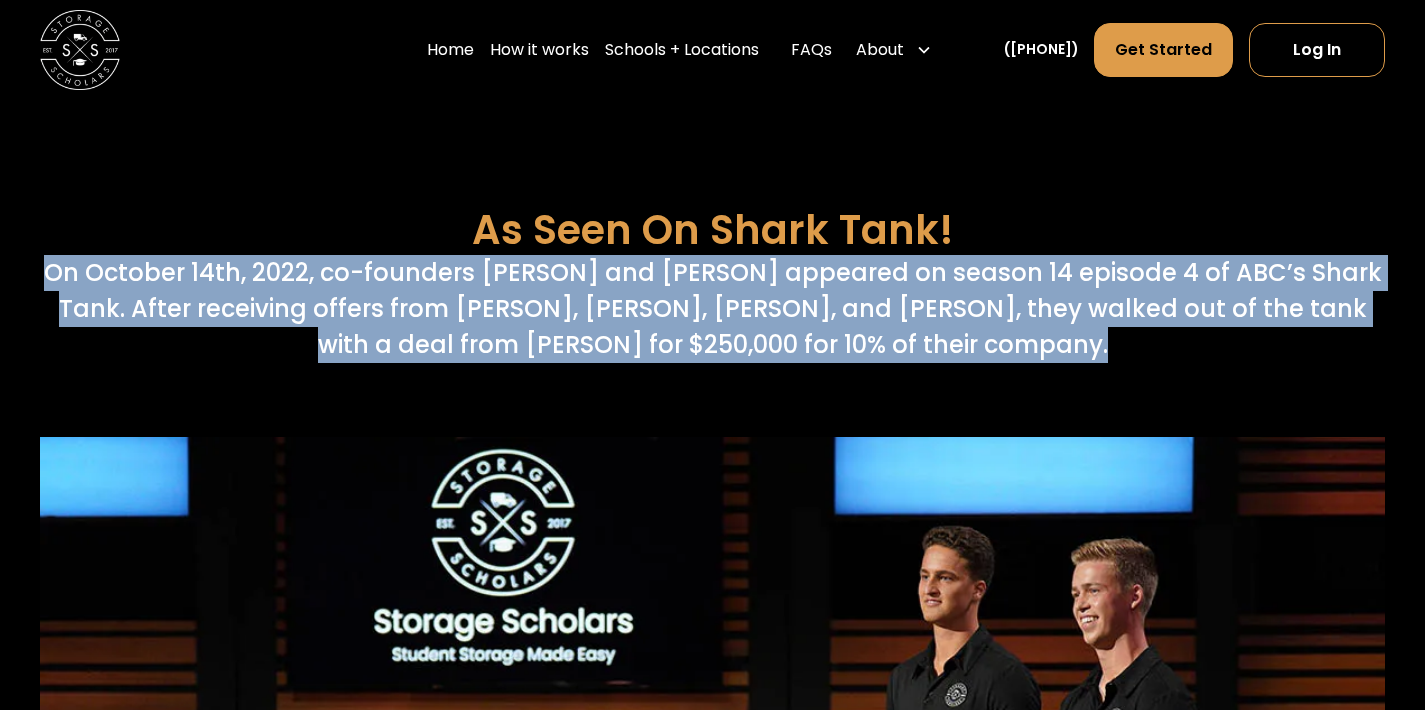 click on "On October 14th, 2022, co-founders [PERSON] and [PERSON] appeared on season 14 episode 4 of ABC’s Shark Tank. After receiving offers from [PERSON], [PERSON], [PERSON], and [PERSON], they walked out of the tank with a deal from [PERSON] for $250,000 for 10% of their company." at bounding box center [712, 309] 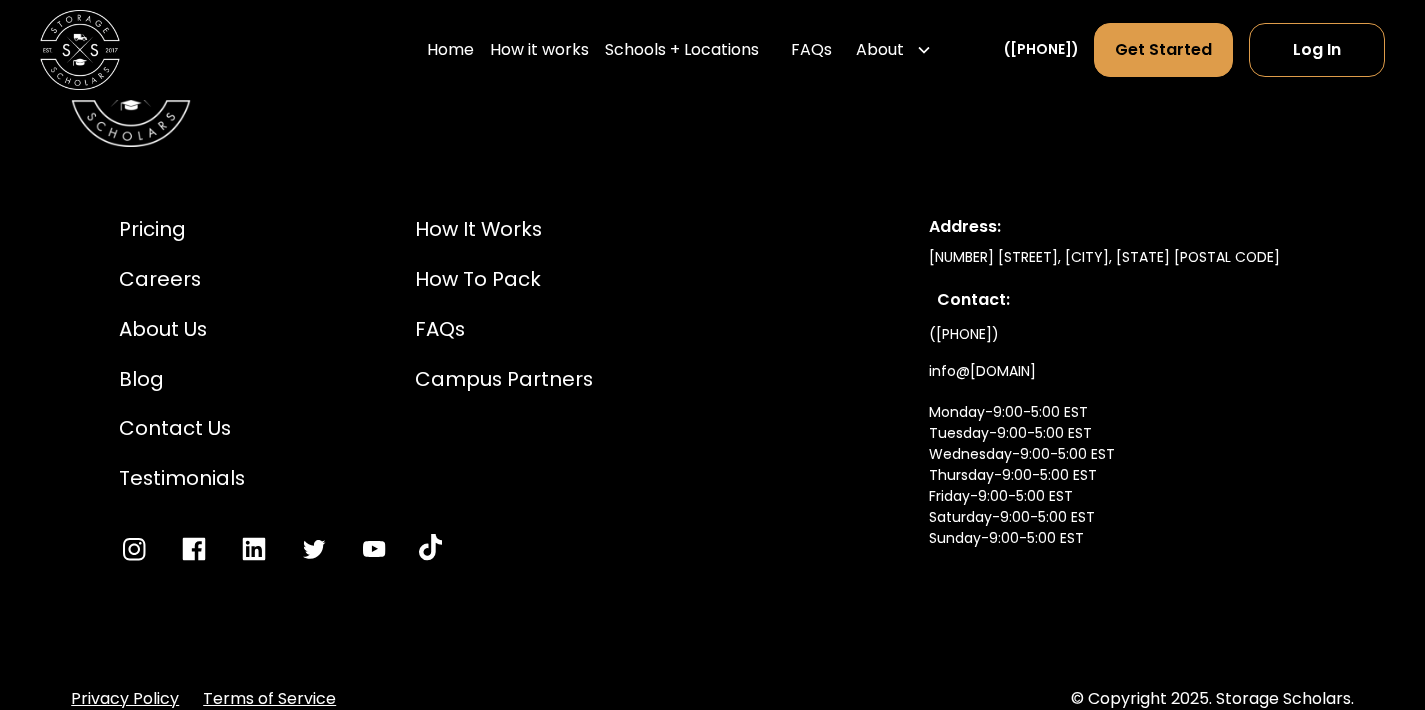 scroll, scrollTop: 10611, scrollLeft: 0, axis: vertical 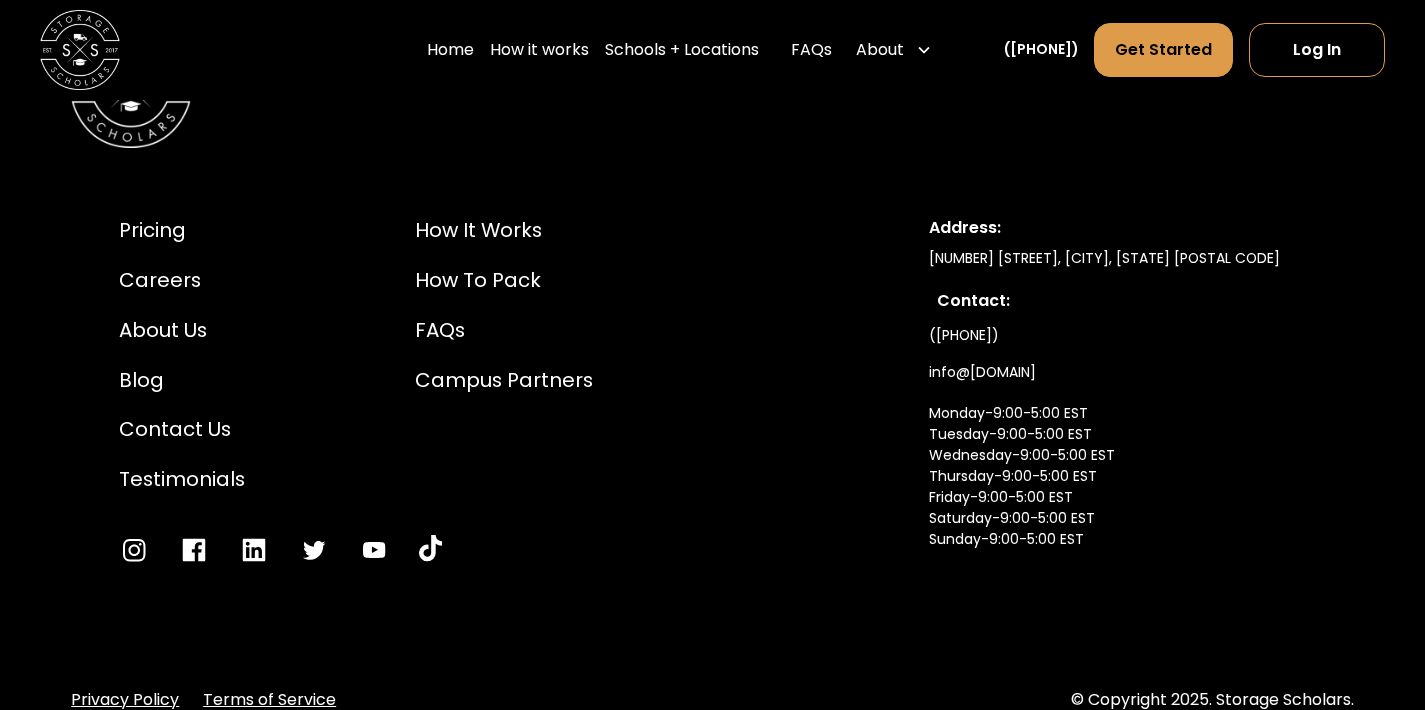 click on "[NUMBER] [STREET], [CITY], [STATE] [POSTAL CODE]" at bounding box center [1117, 258] 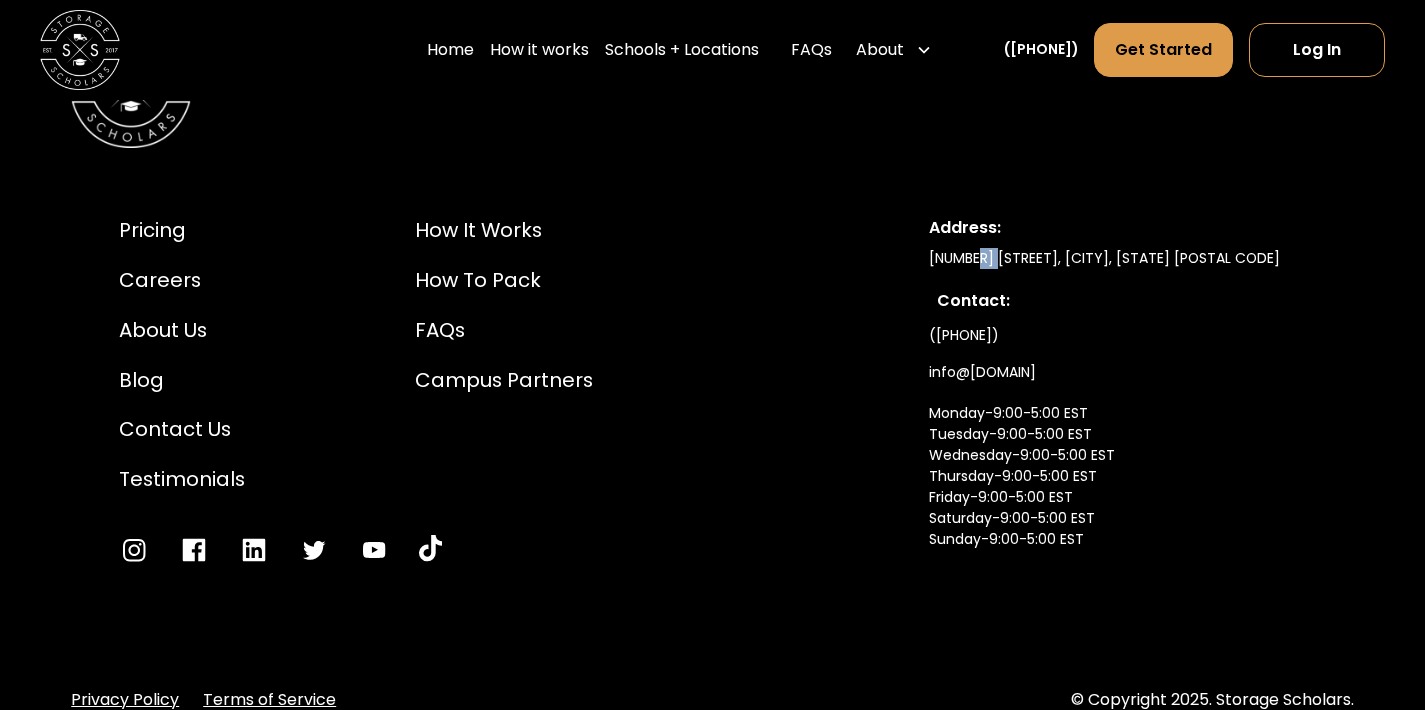 click on "[NUMBER] [STREET], [CITY], [STATE] [POSTAL CODE]" at bounding box center (1117, 258) 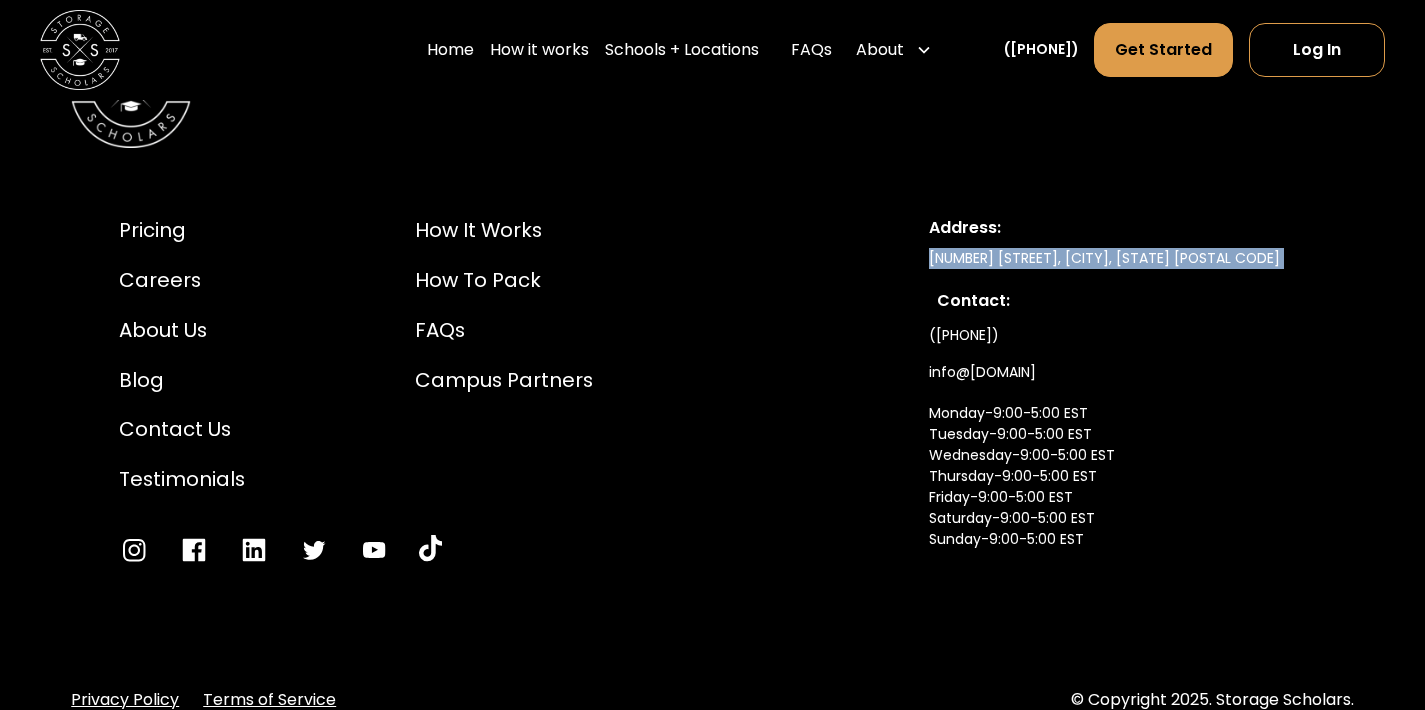 click on "Contact:" at bounding box center [1117, 301] 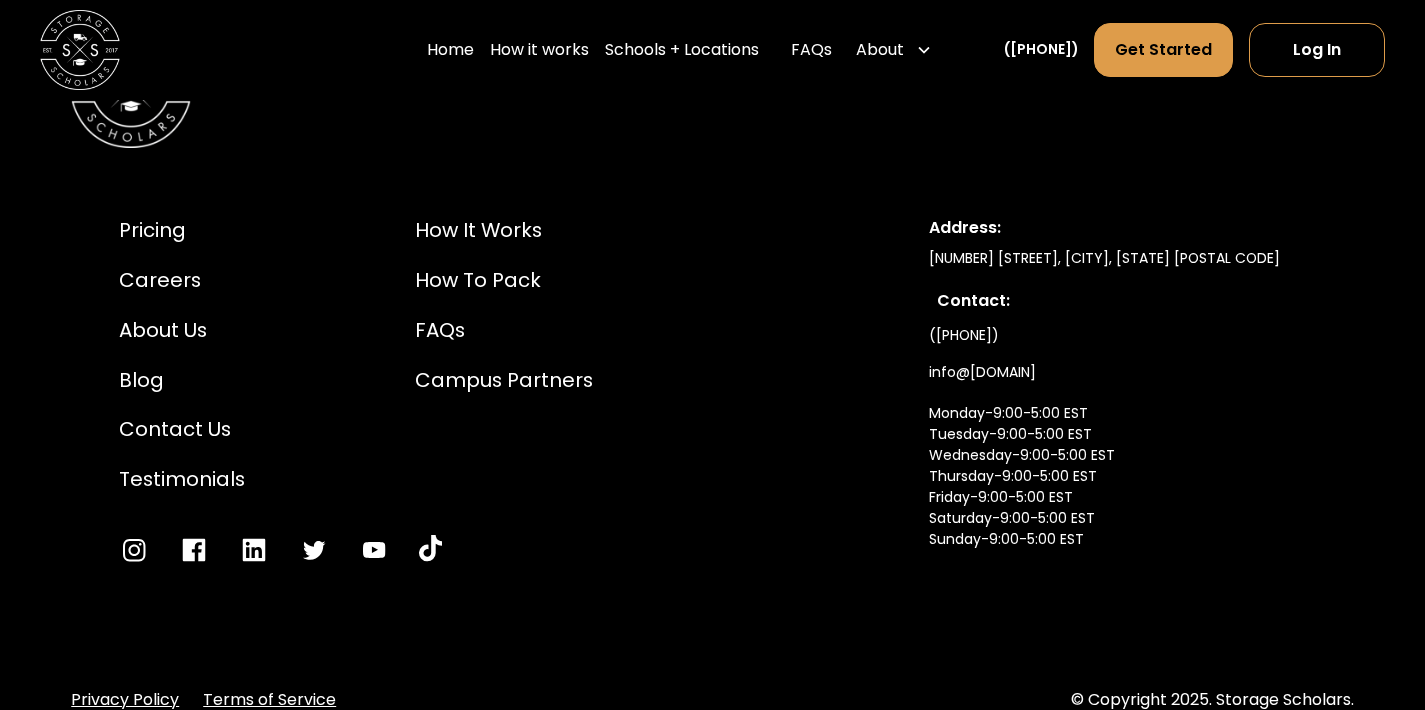 click on "[NUMBER] [STREET], [CITY], [STATE] [POSTAL CODE]" at bounding box center [1117, 258] 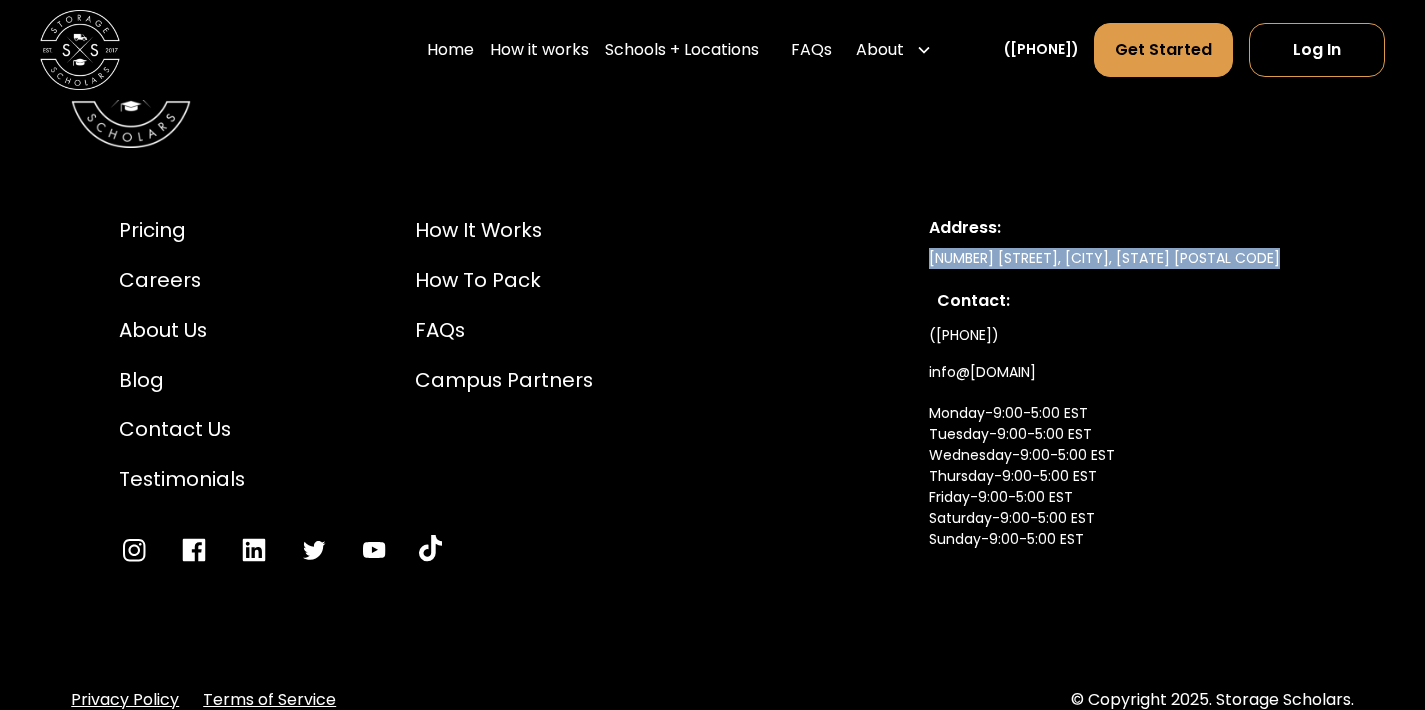 drag, startPoint x: 939, startPoint y: 277, endPoint x: 1244, endPoint y: 278, distance: 305.00165 